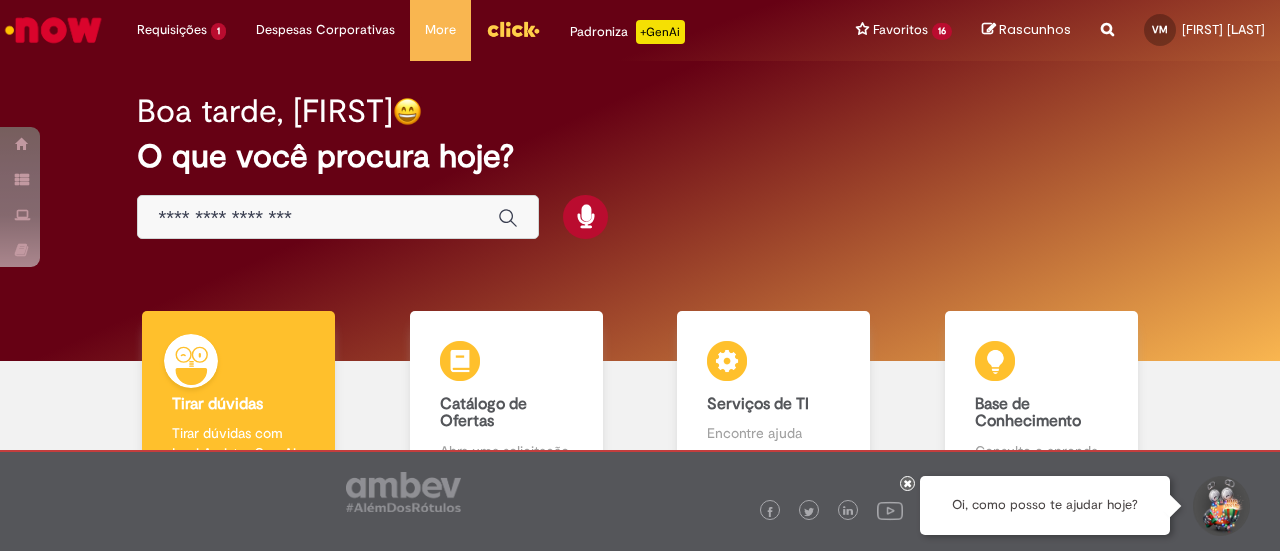 scroll, scrollTop: 0, scrollLeft: 0, axis: both 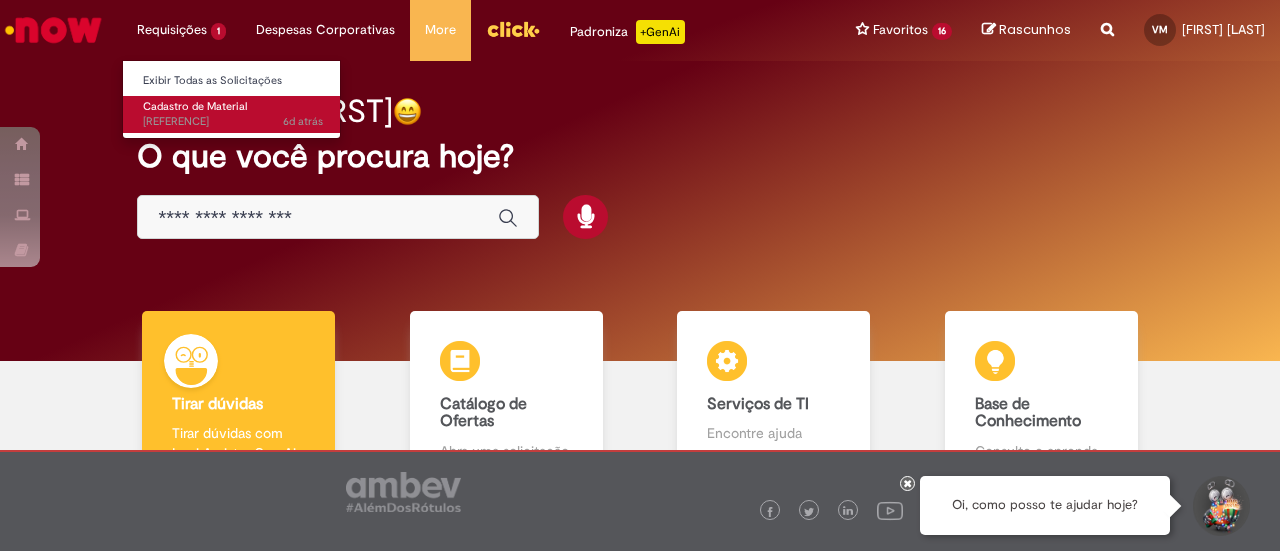 click on "Cadastro de Material" at bounding box center [195, 106] 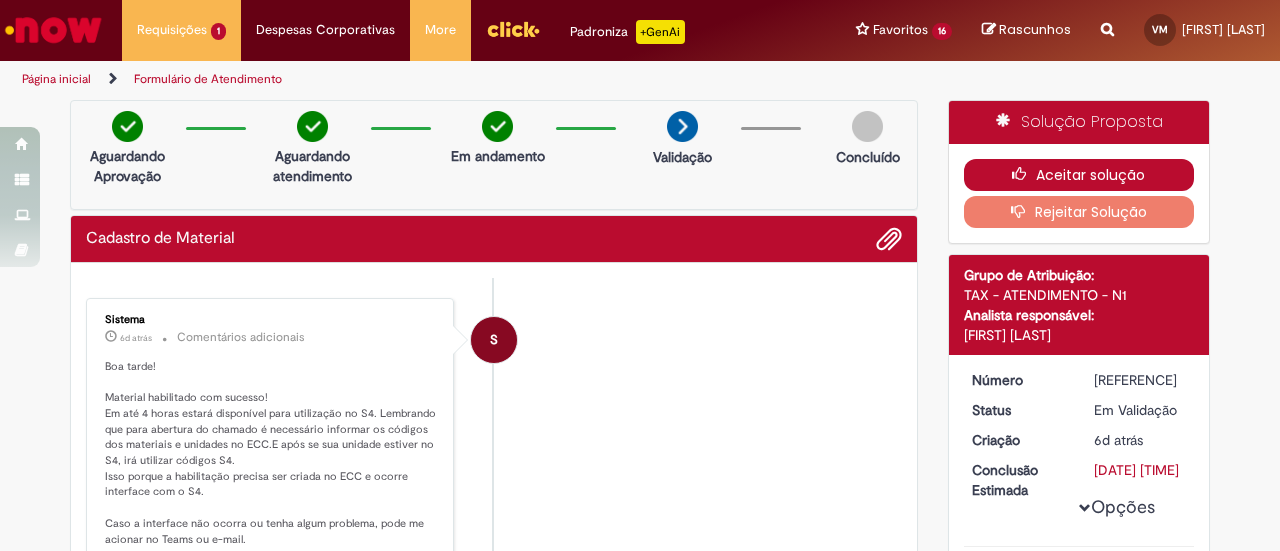 click on "Aceitar solução" at bounding box center [1079, 175] 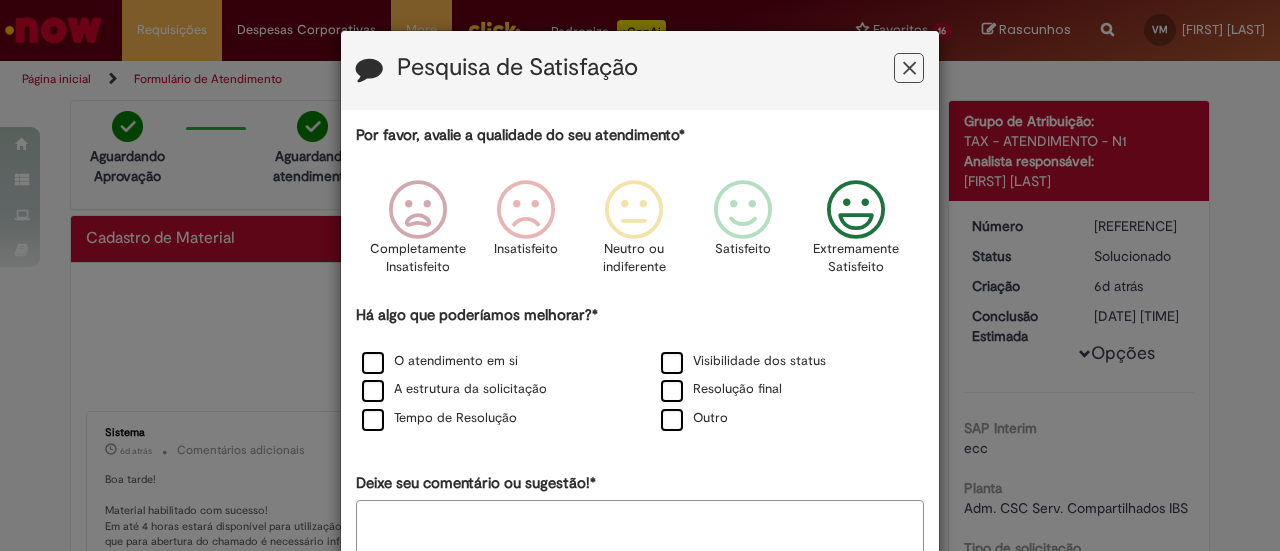 click at bounding box center (856, 210) 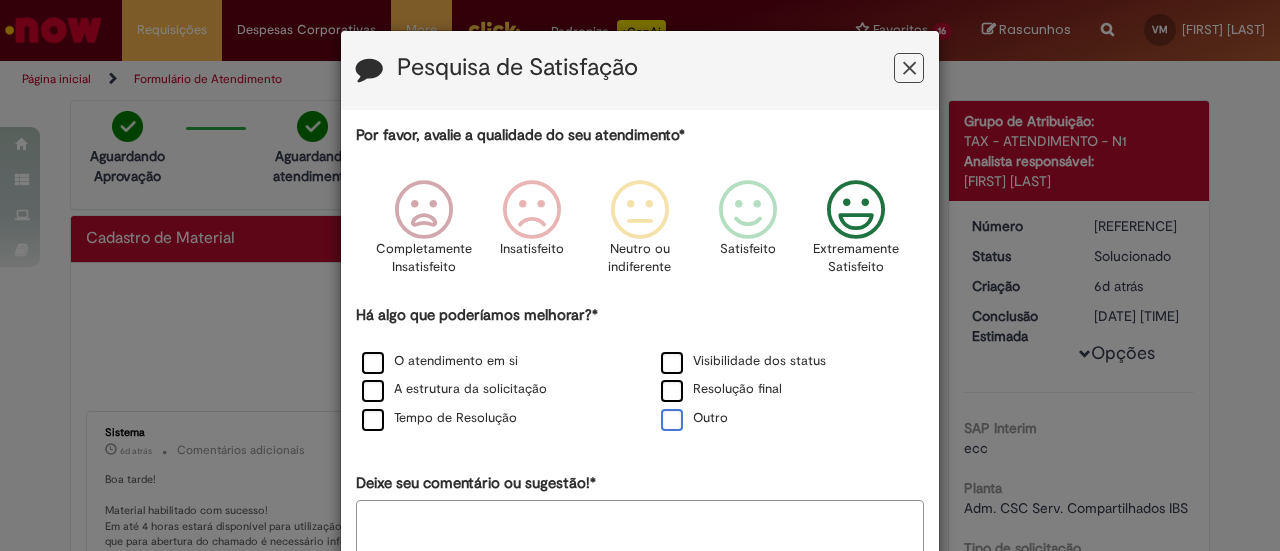 click on "Outro" at bounding box center [694, 418] 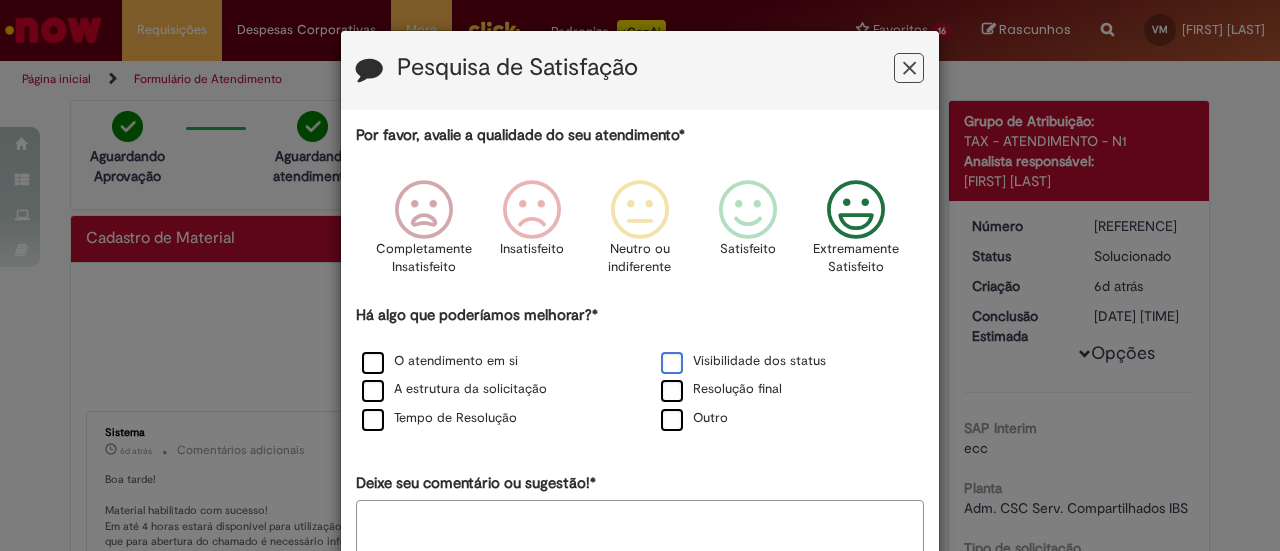 drag, startPoint x: 689, startPoint y: 390, endPoint x: 686, endPoint y: 368, distance: 22.203604 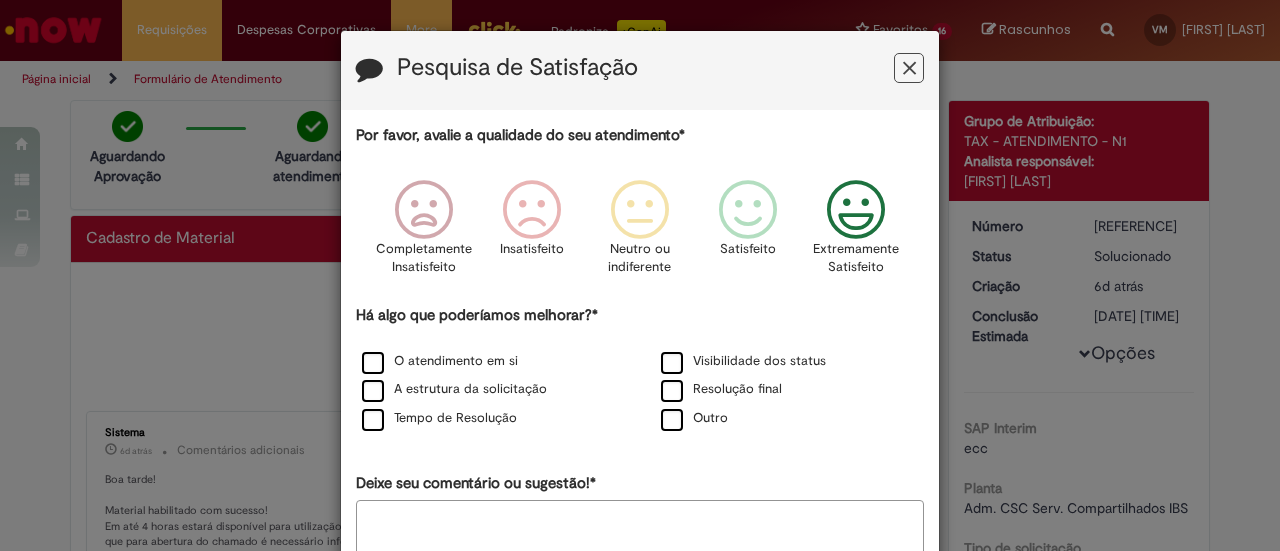 drag, startPoint x: 684, startPoint y: 358, endPoint x: 502, endPoint y: 376, distance: 182.88794 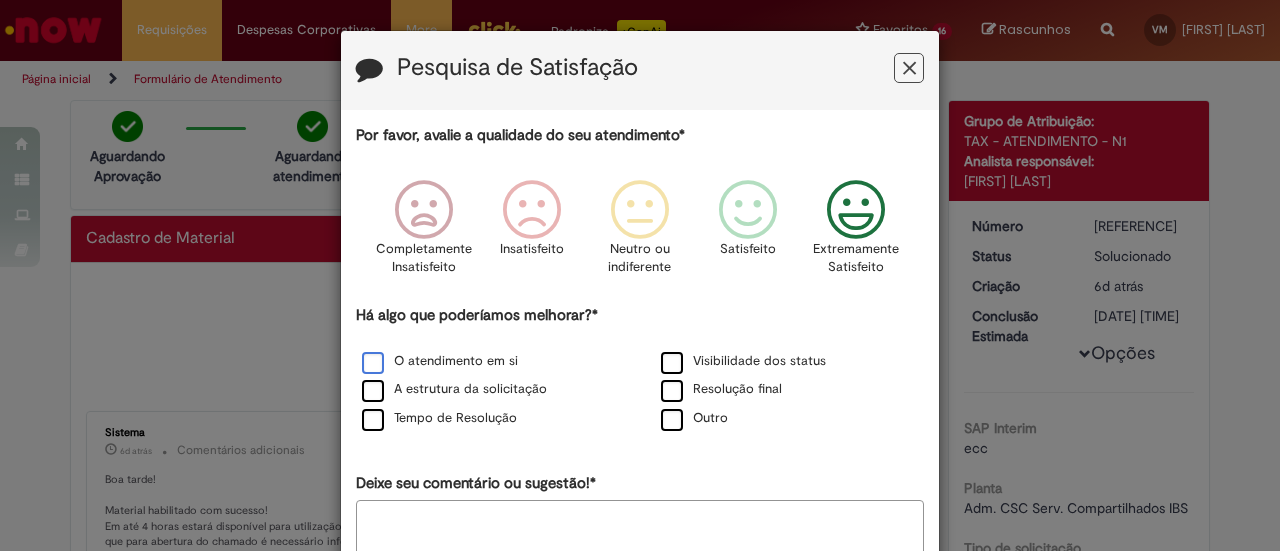 click on "O atendimento em si" at bounding box center [440, 361] 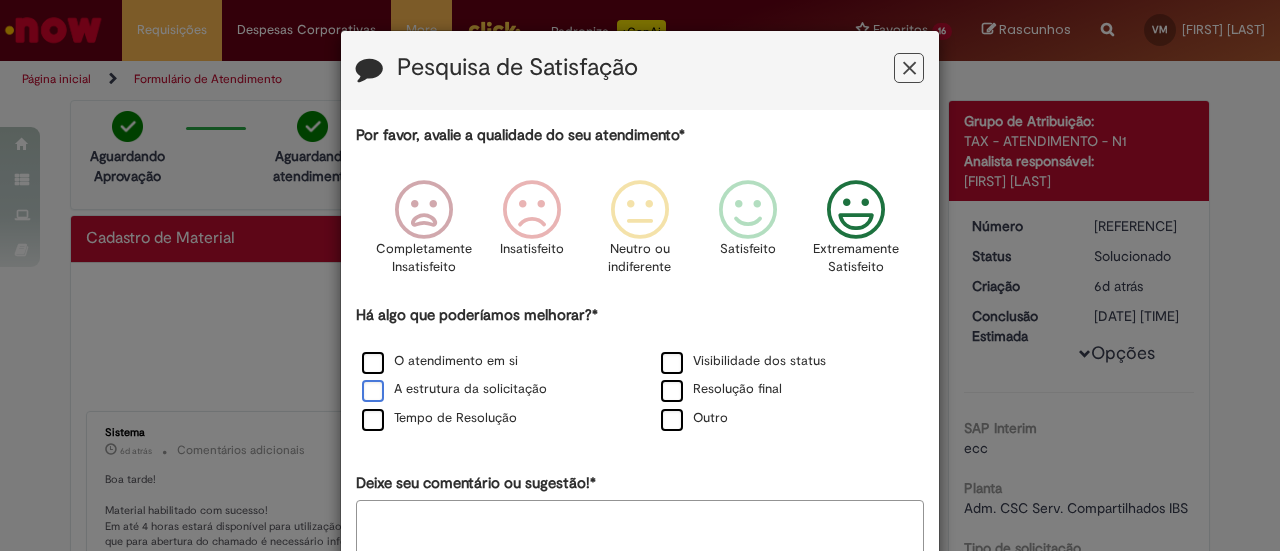 click on "A estrutura da solicitação" at bounding box center [454, 389] 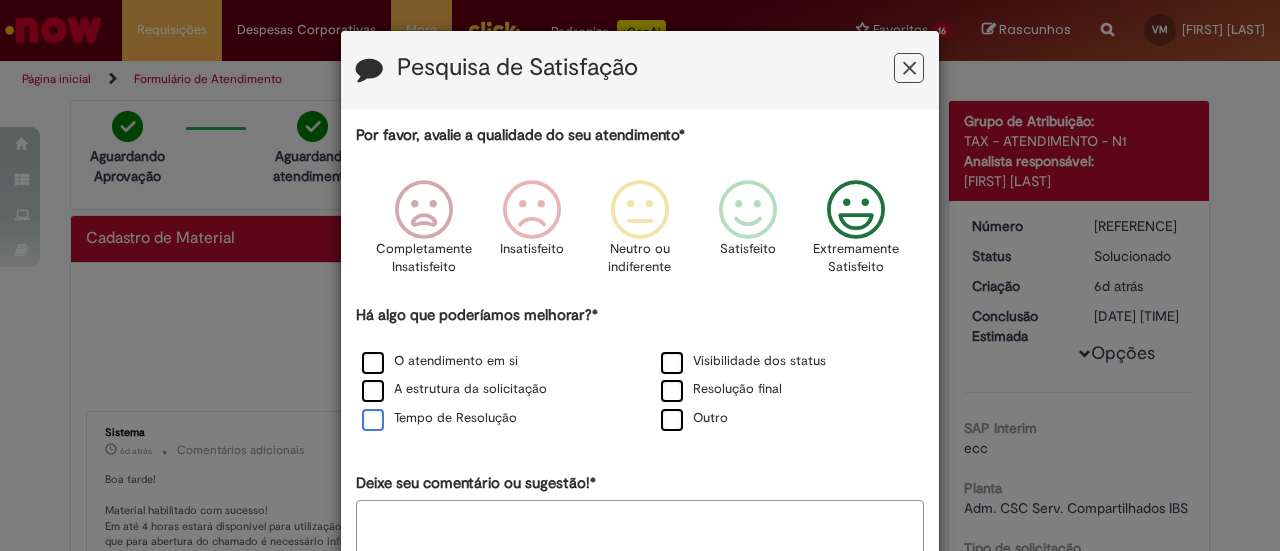 click on "Tempo de Resolução" at bounding box center (439, 418) 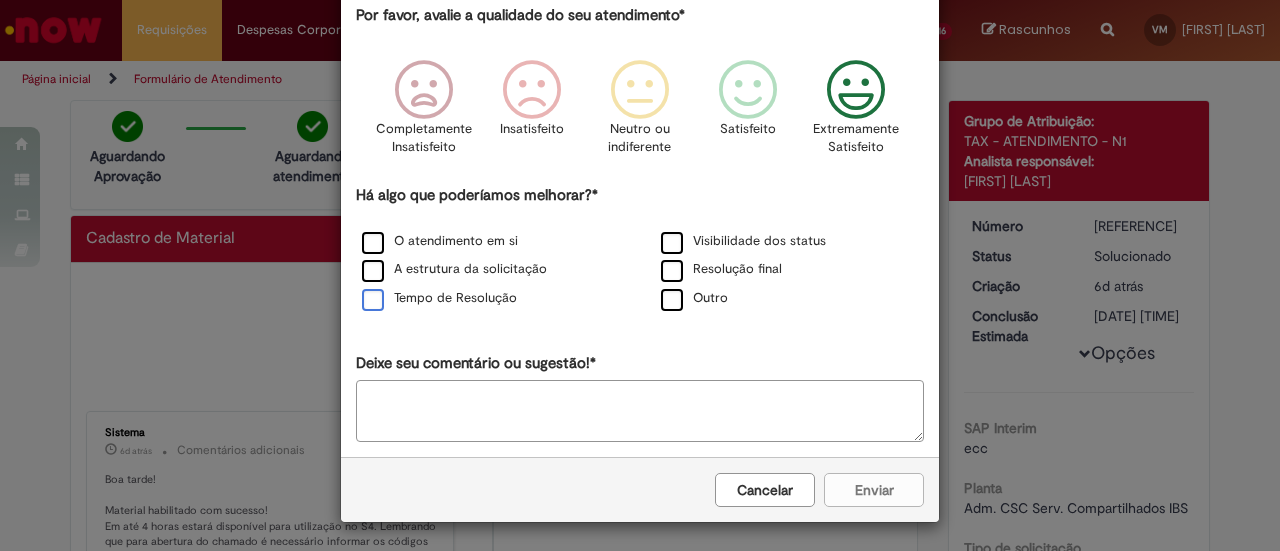 click on "Tempo de Resolução" at bounding box center (439, 298) 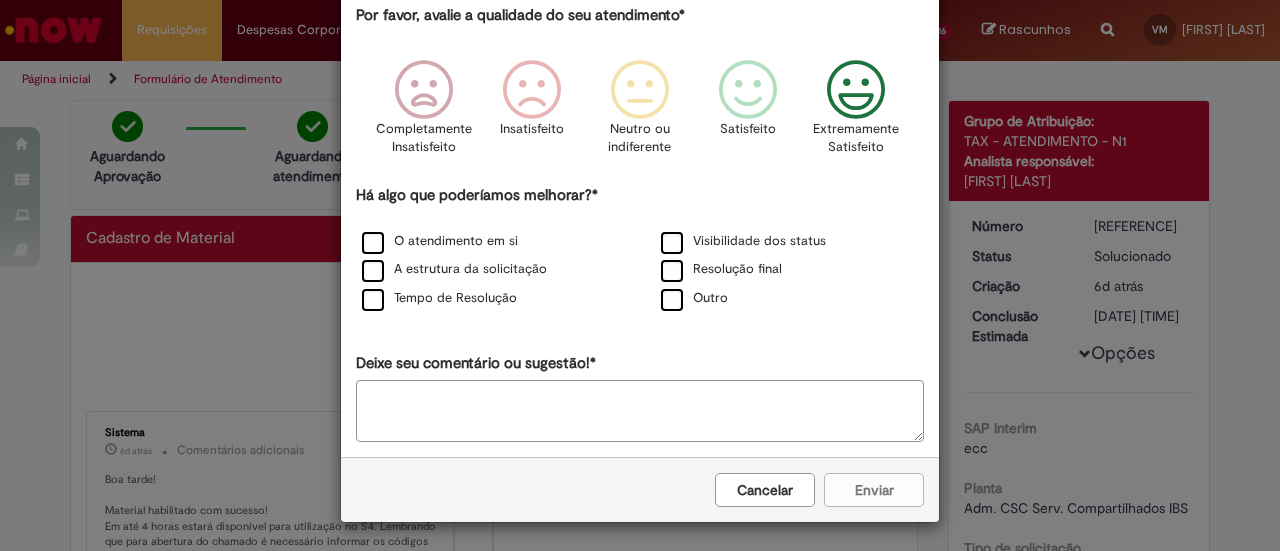 scroll, scrollTop: 119, scrollLeft: 0, axis: vertical 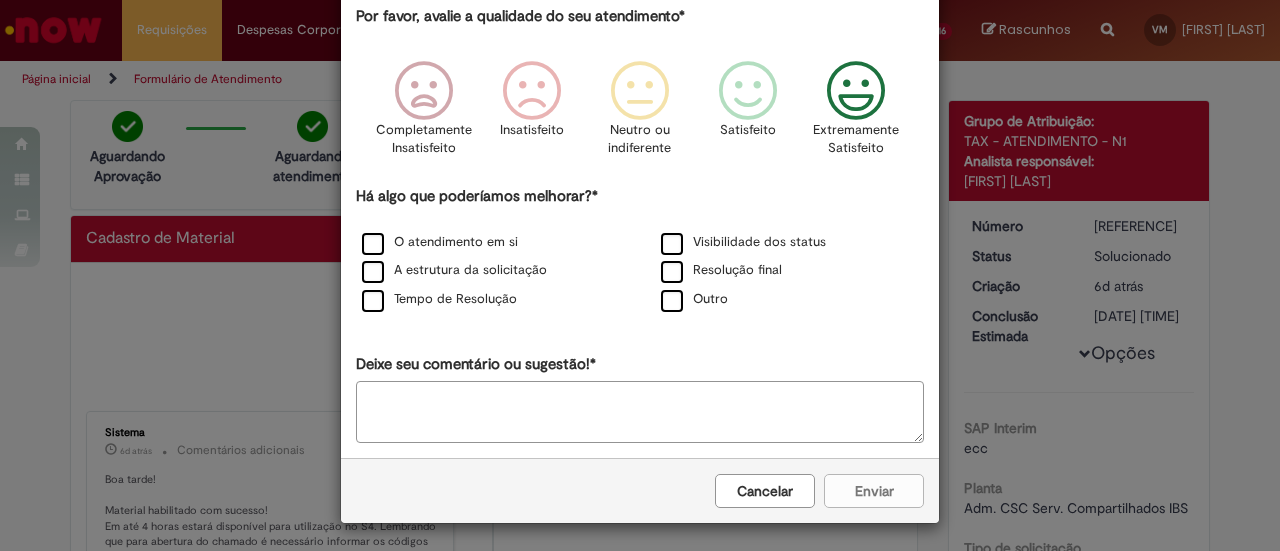 click on "Deixe seu comentário ou sugestão!*" at bounding box center [640, 412] 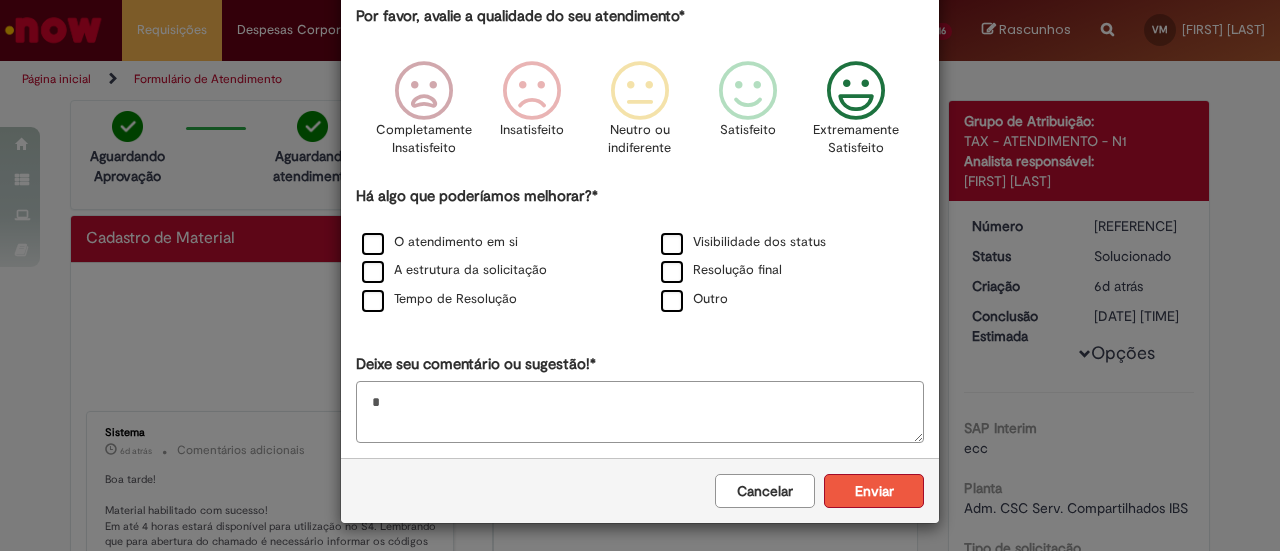 type on "*" 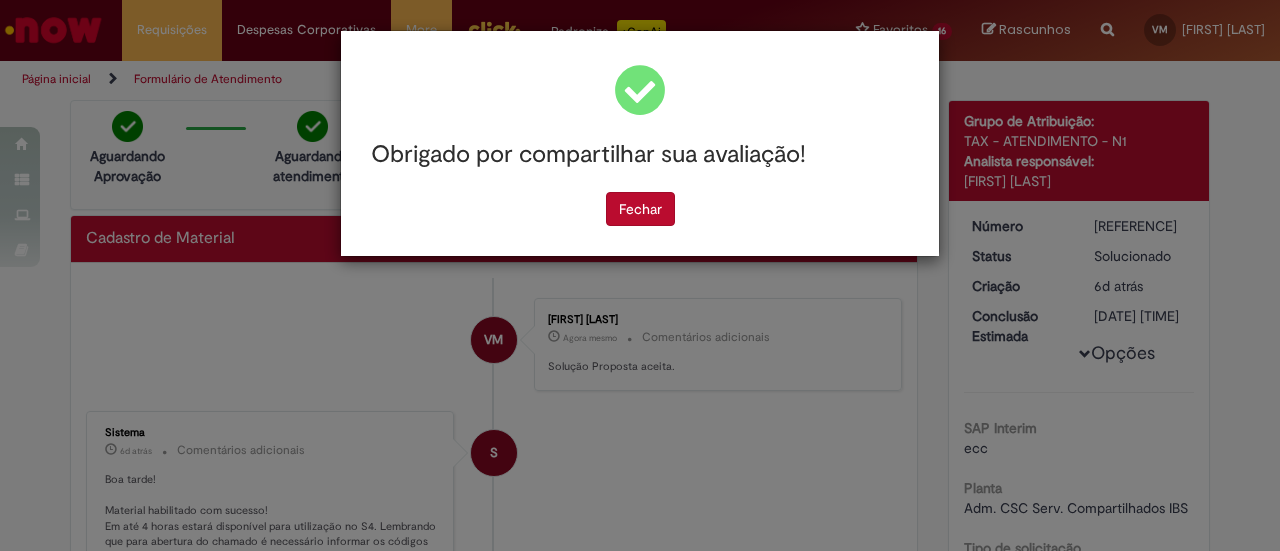 scroll, scrollTop: 0, scrollLeft: 0, axis: both 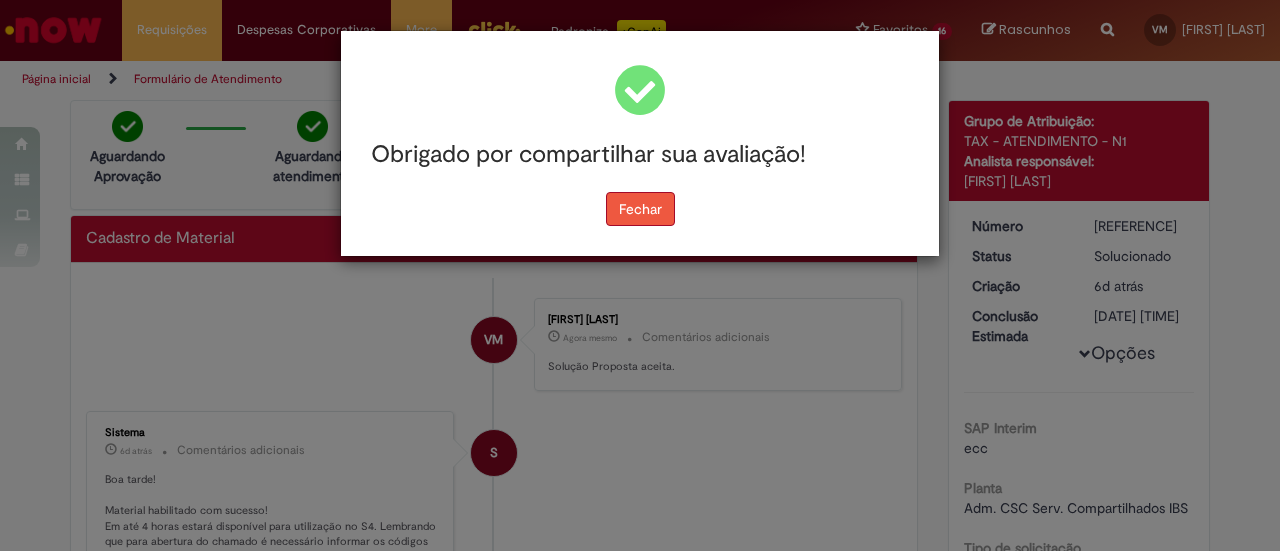 click on "Fechar" at bounding box center (640, 209) 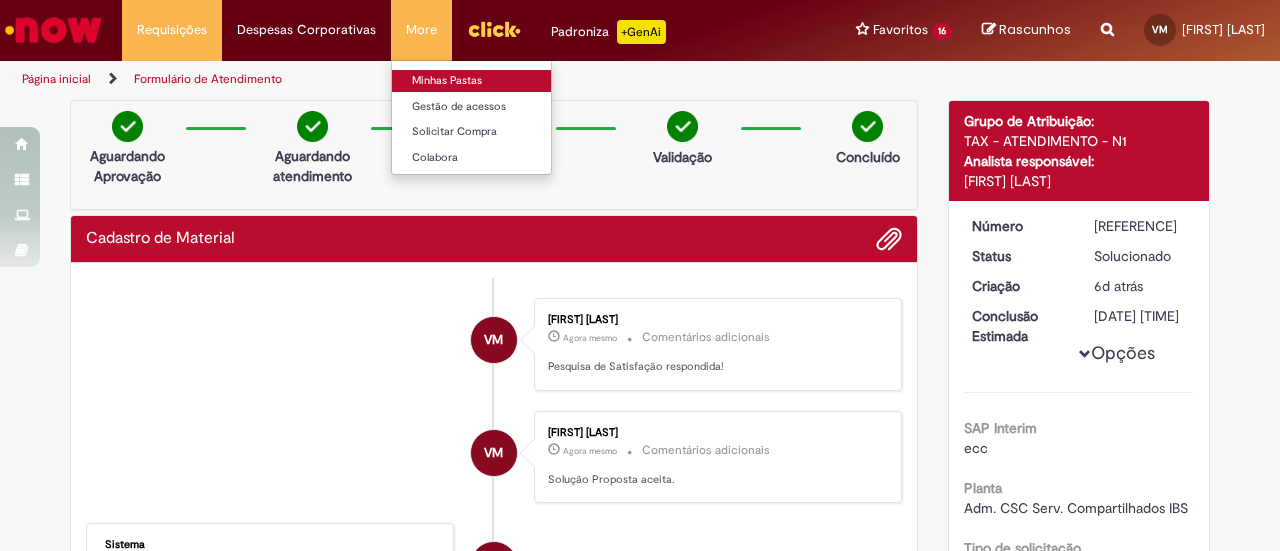 click on "Minhas Pastas" at bounding box center [502, 81] 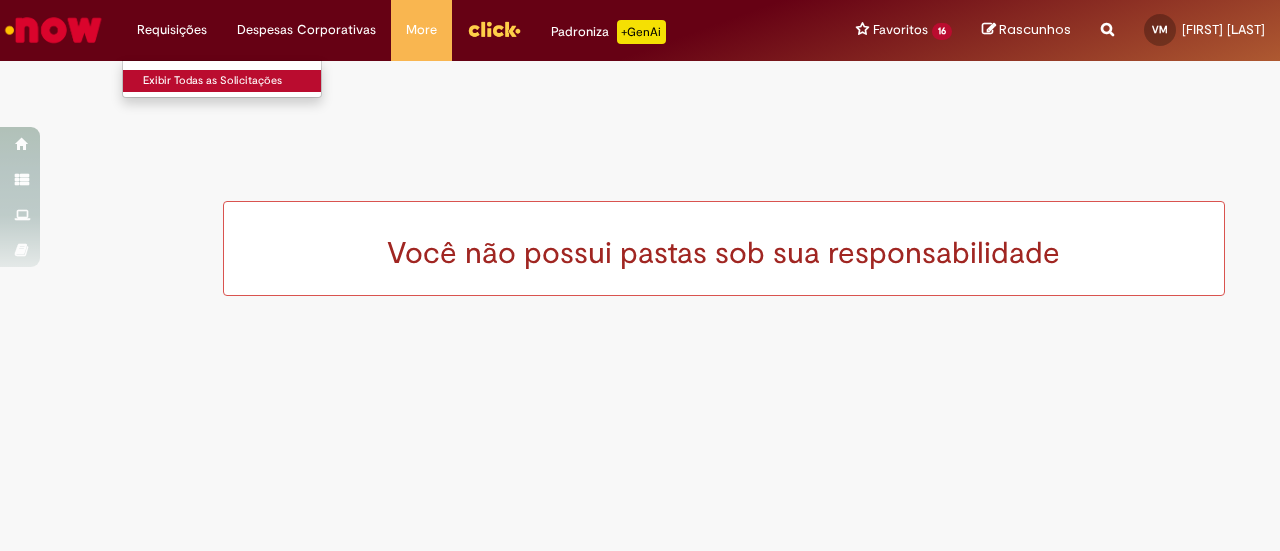 click on "Exibir Todas as Solicitações" at bounding box center (233, 81) 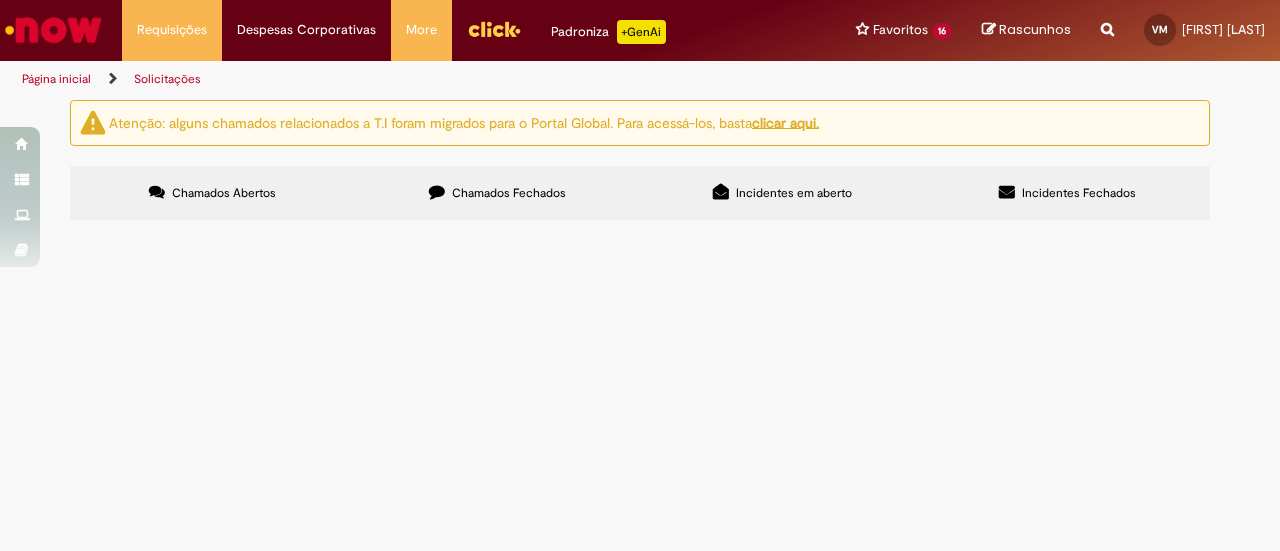 click on "Chamados Fechados" at bounding box center (497, 193) 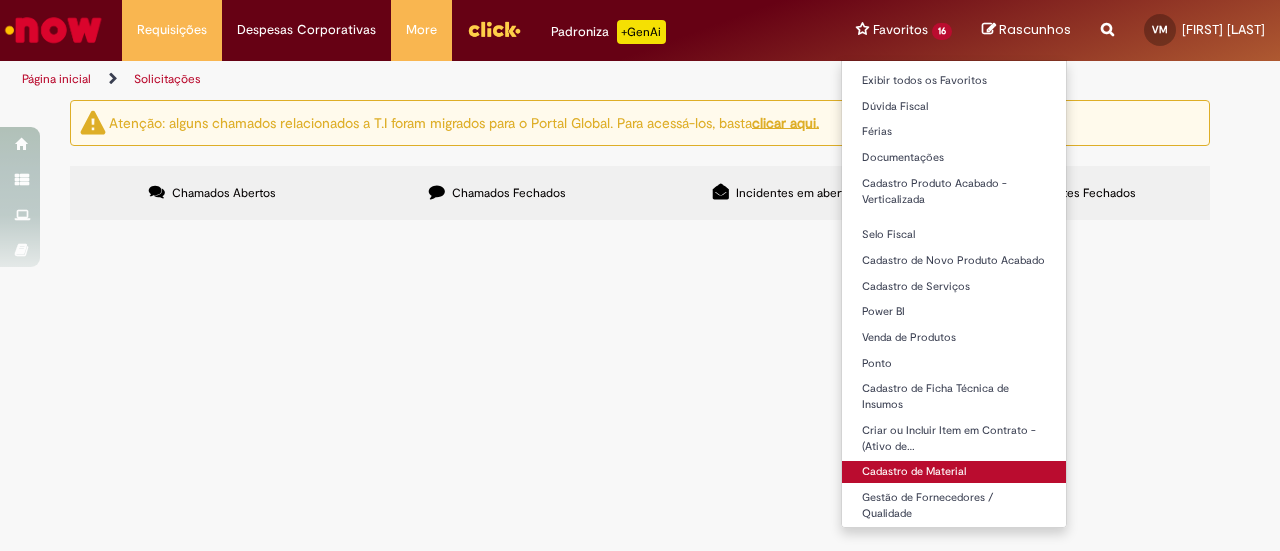 click on "Cadastro de Material" at bounding box center (954, 472) 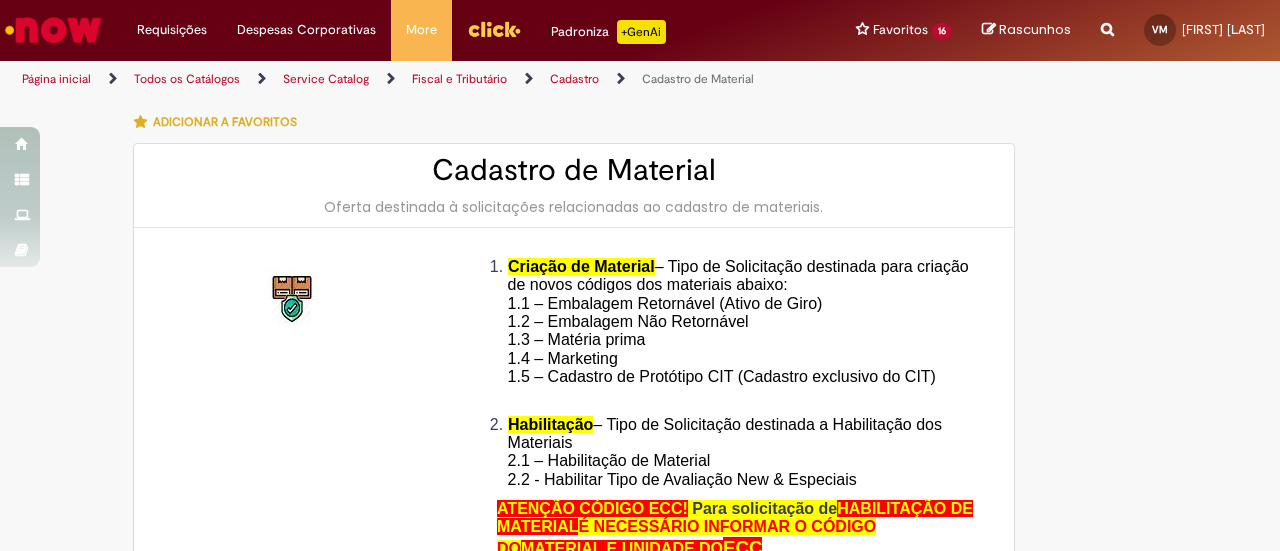 click on "Criação de Material – Tipo de Solicitação destinada para criação de novos códigos dos materiais abaixo: 1.1 – Embalagem Retornável (Ativo de Giro) 1.2 – Embalagem Não Retornável 1.3 – Matéria prima 1.4 – Marketing 1.5 – Cadastro de Protótipo CIT (Cadastro exclusivo do CIT) Habilitação – Tipo de Solicitação destinada a Habilitação dos Materiais 2.1 – Habilitação de Material 2.2 - Habilitar Tipo de Avaliação New & Especiais" at bounding box center (714, 374) 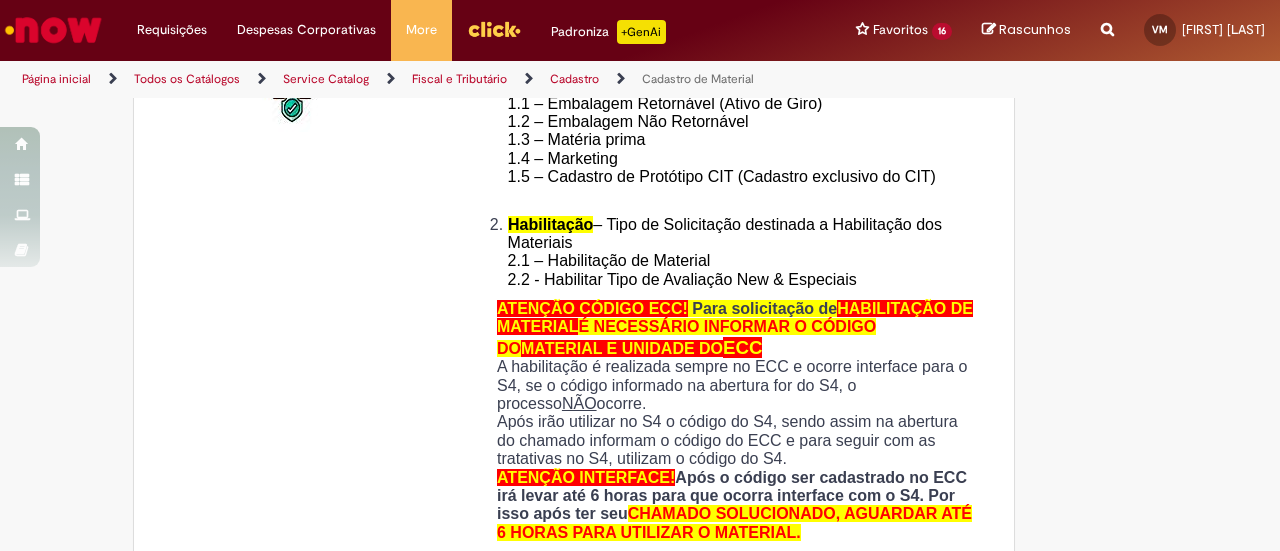 type on "**********" 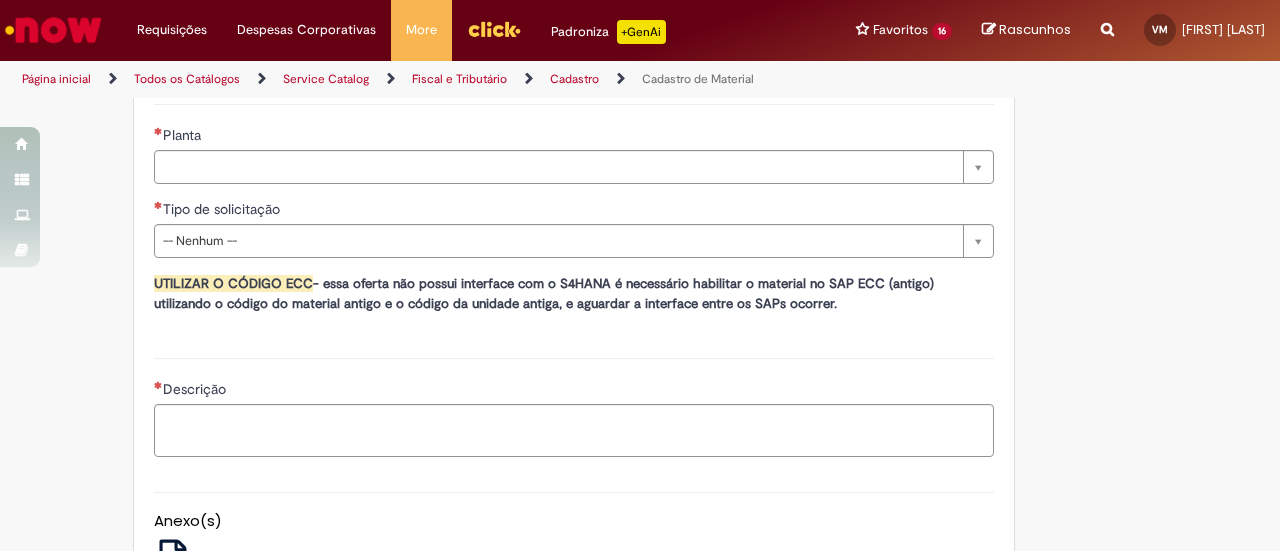 scroll, scrollTop: 1000, scrollLeft: 0, axis: vertical 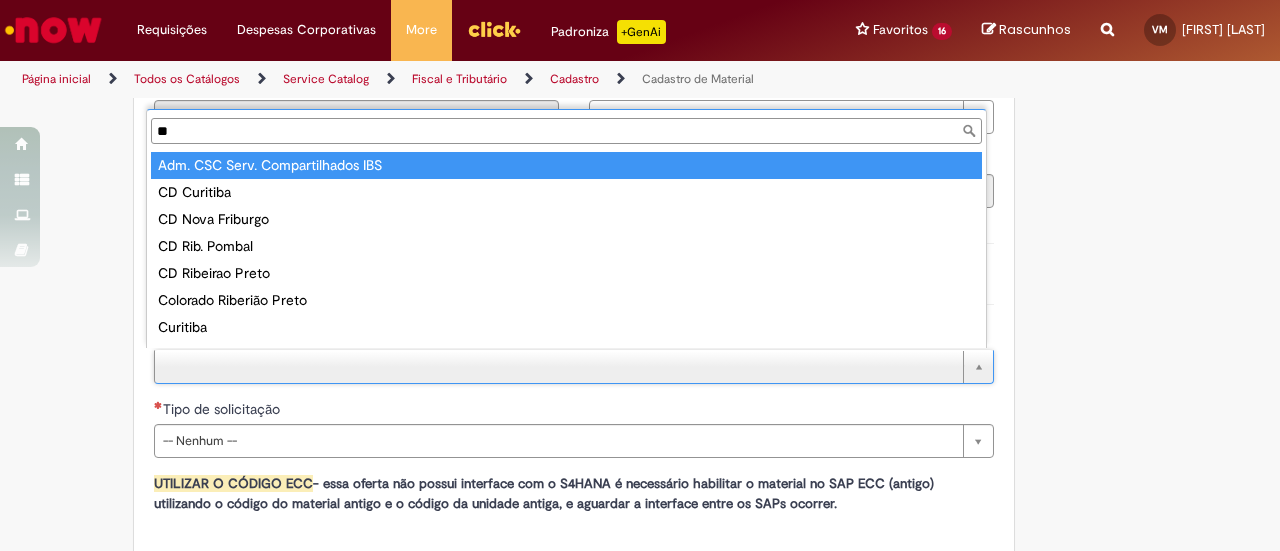 type on "***" 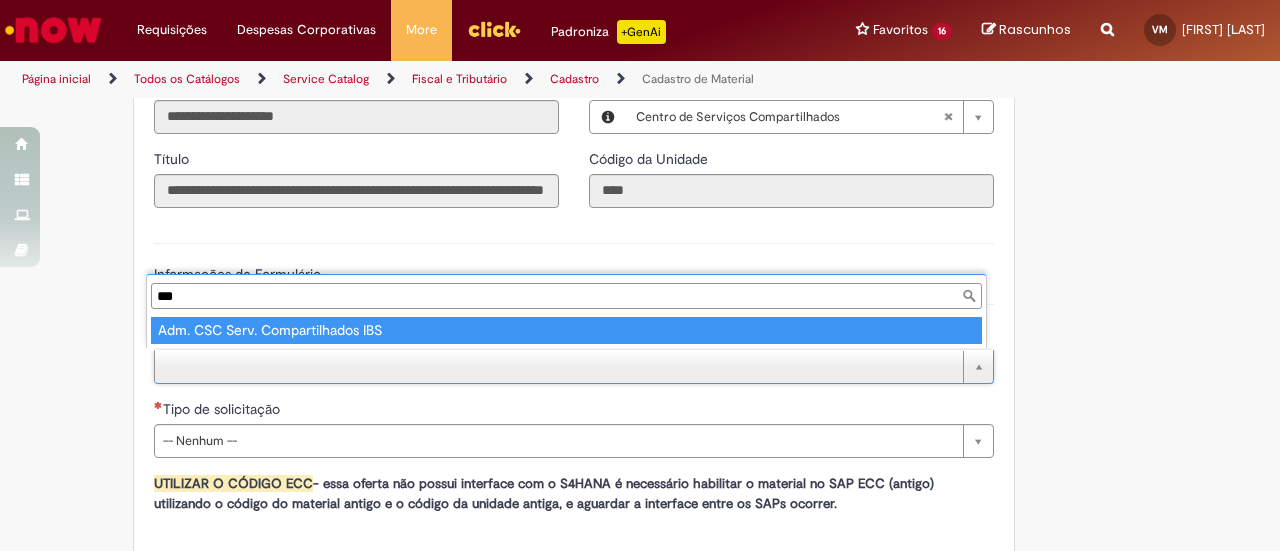 type on "**********" 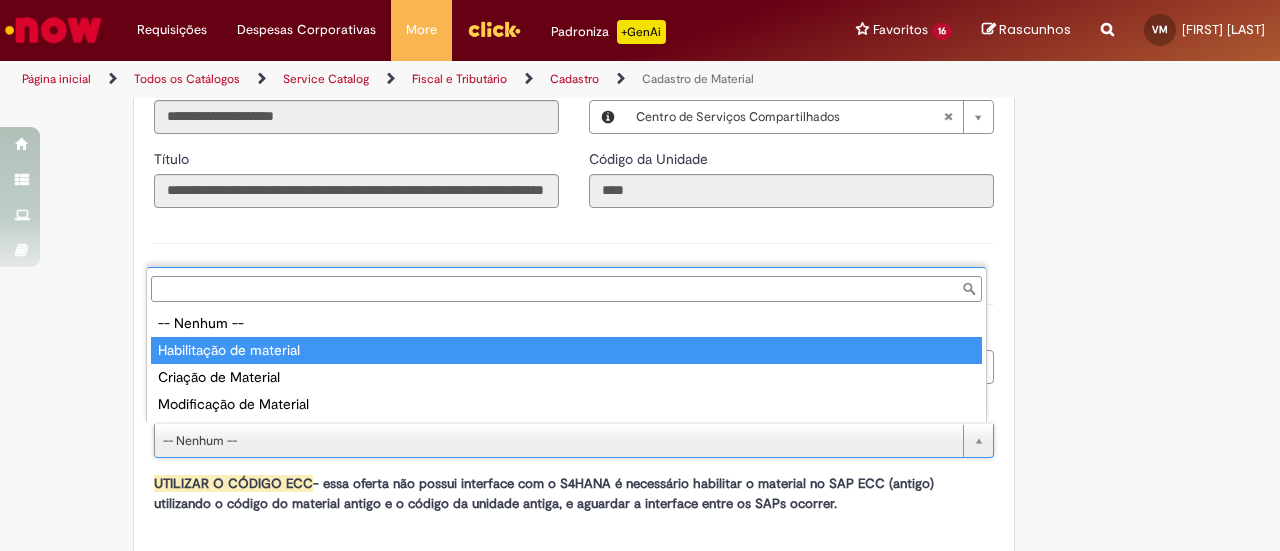 type on "**********" 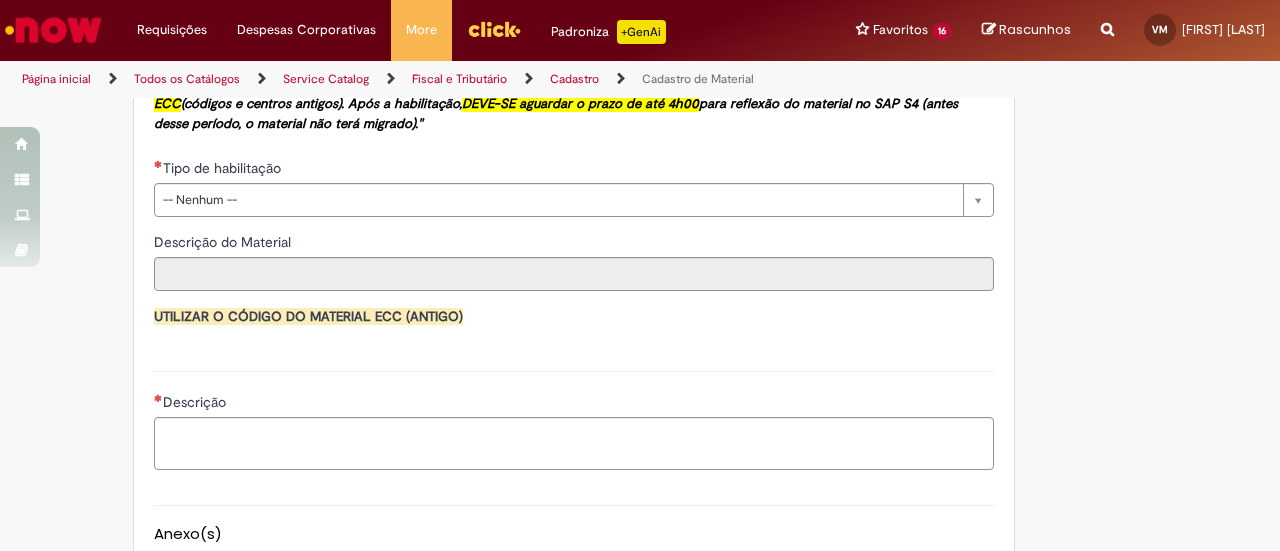 scroll, scrollTop: 1300, scrollLeft: 0, axis: vertical 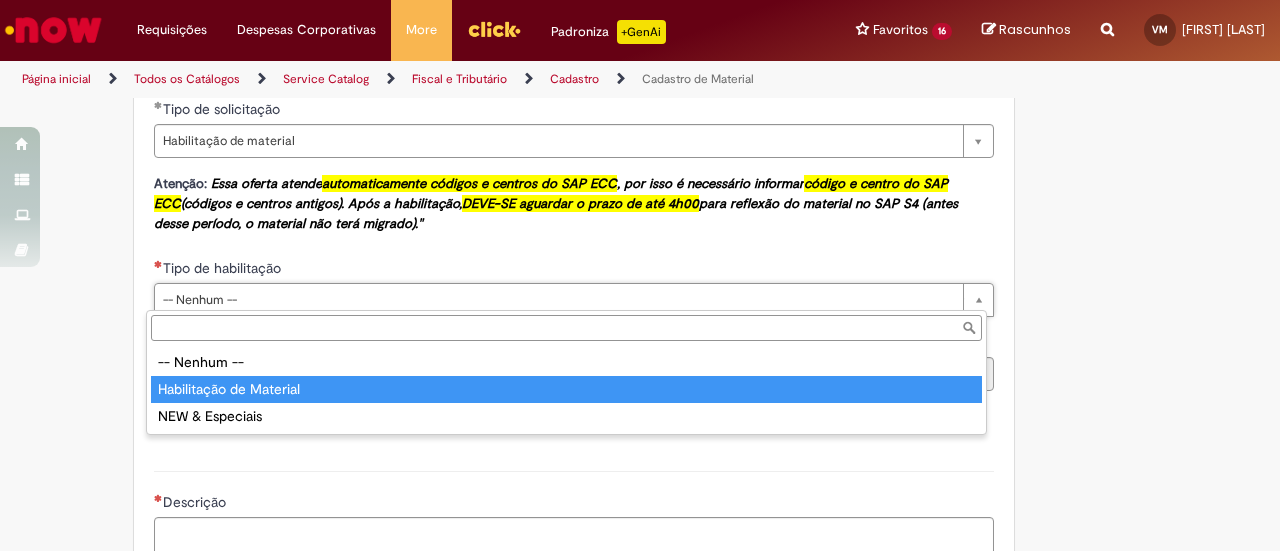 type on "**********" 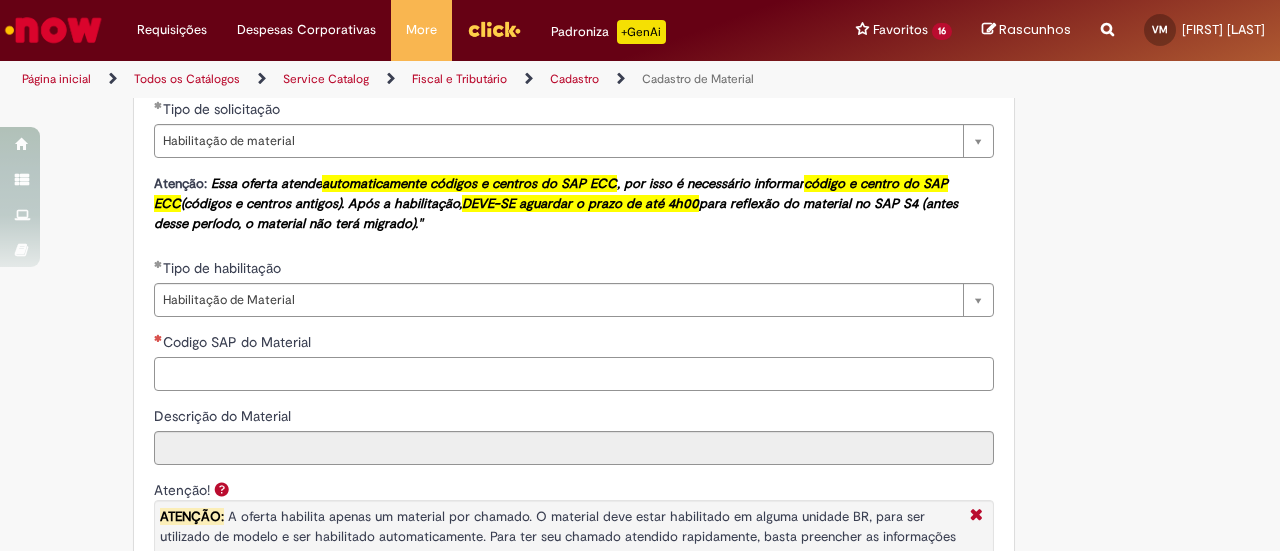 click on "Codigo SAP do Material" at bounding box center [574, 374] 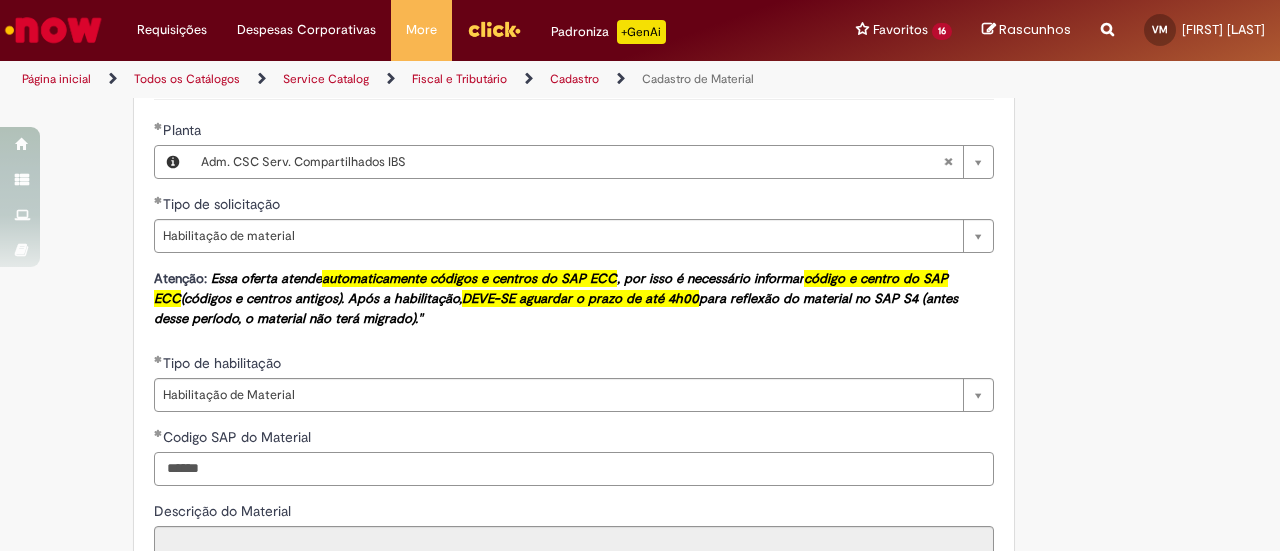 scroll, scrollTop: 1100, scrollLeft: 0, axis: vertical 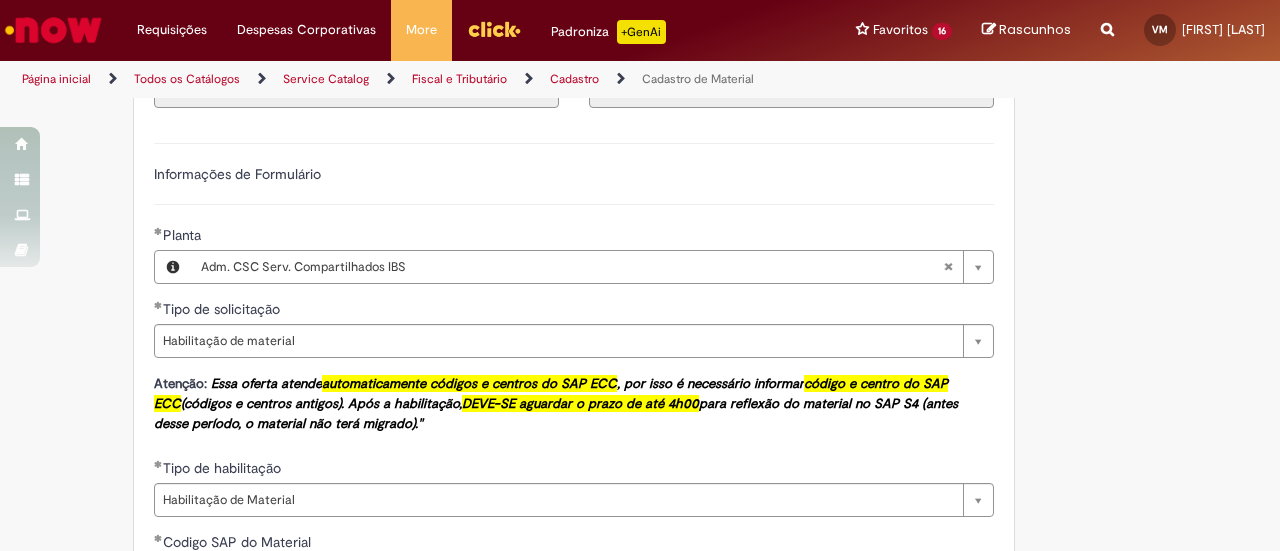 type on "******" 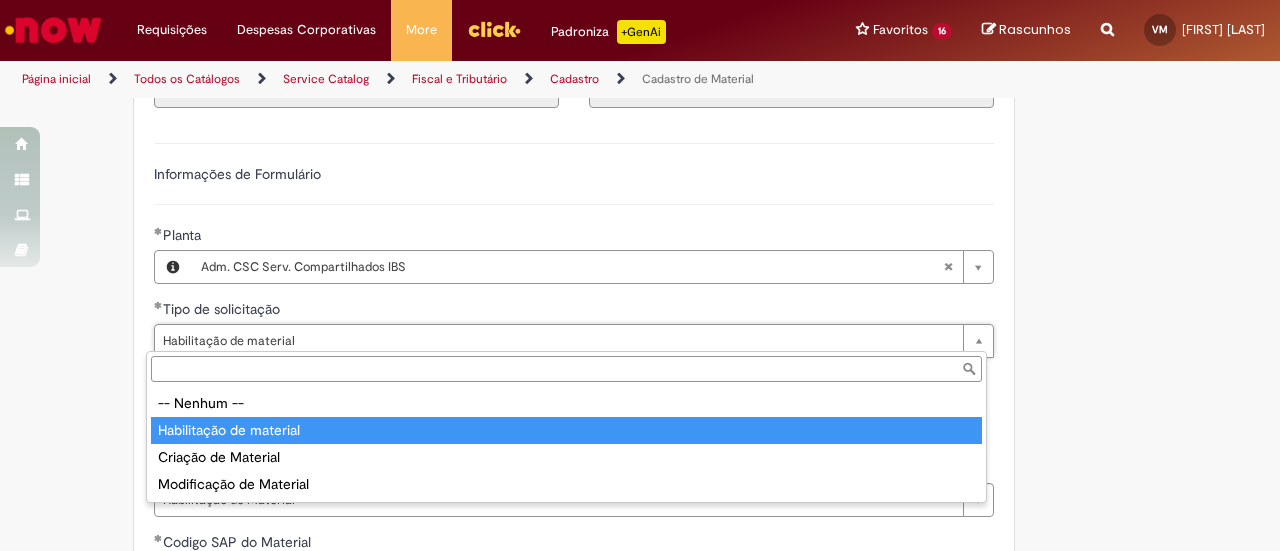 type on "**********" 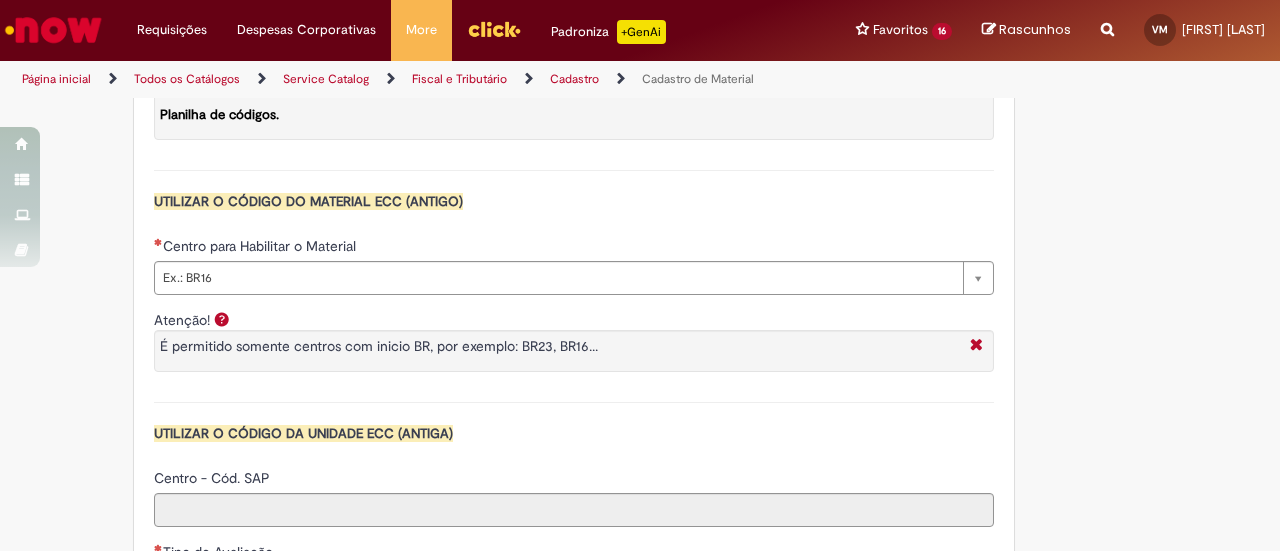 scroll, scrollTop: 1900, scrollLeft: 0, axis: vertical 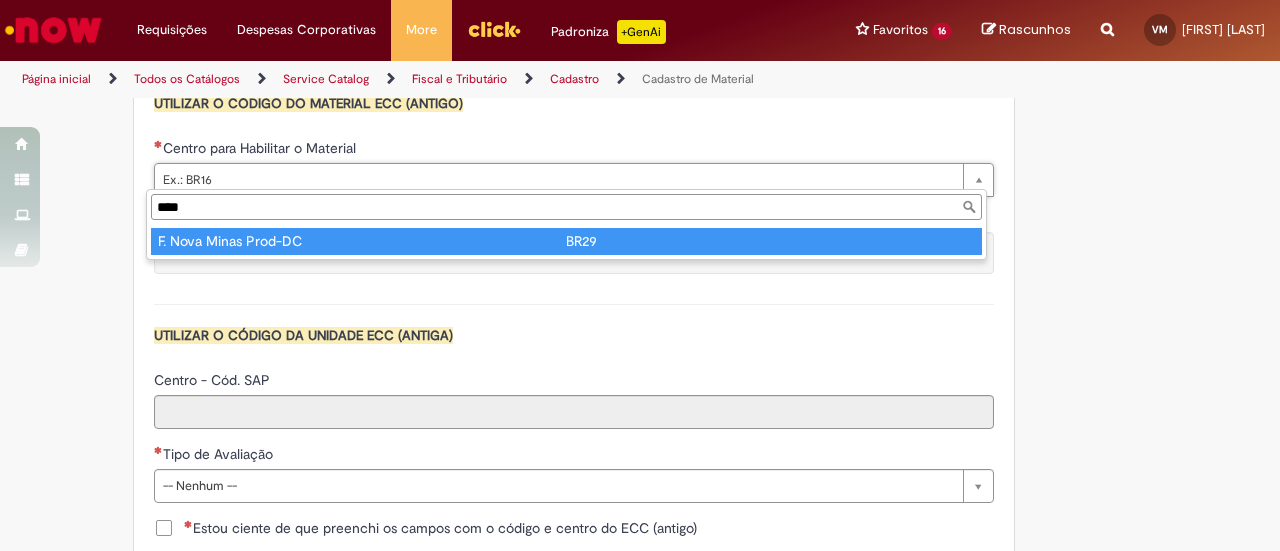 type on "****" 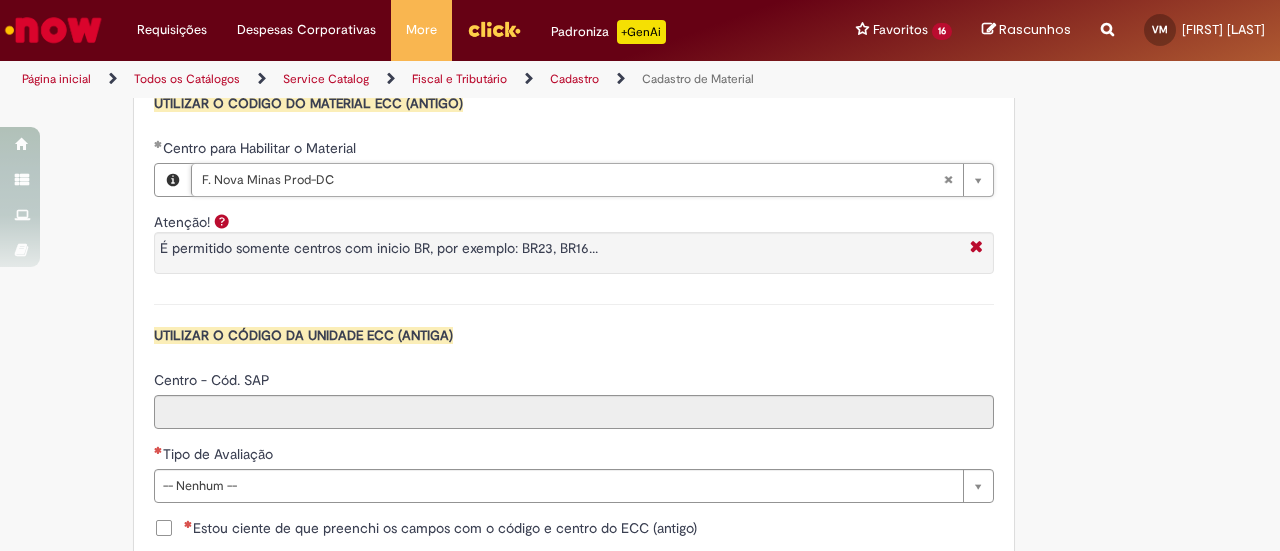 type on "****" 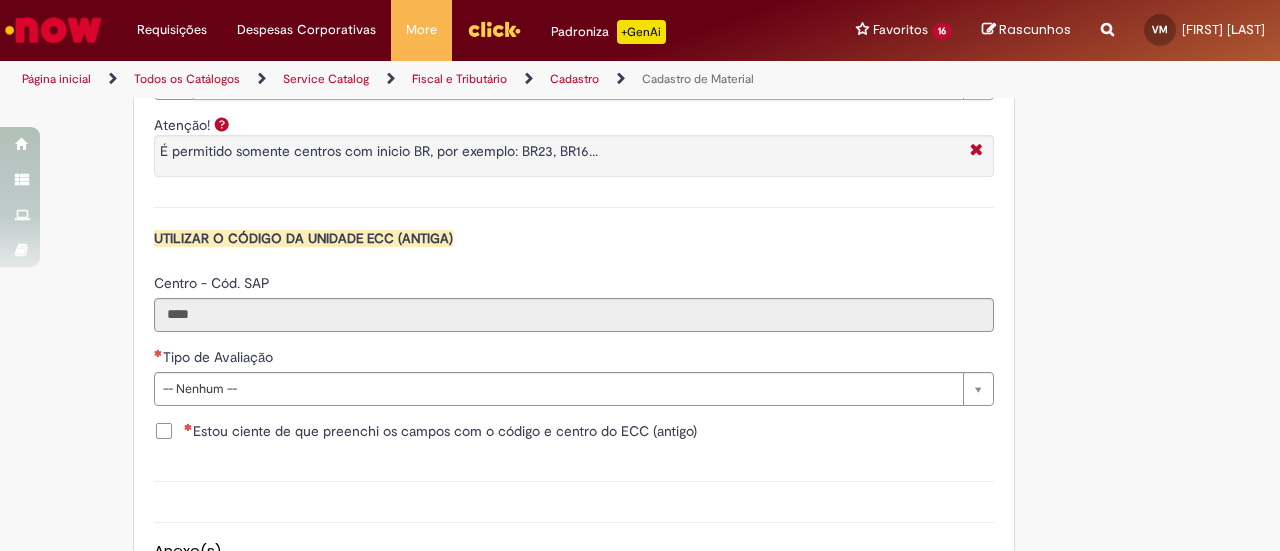 scroll, scrollTop: 2100, scrollLeft: 0, axis: vertical 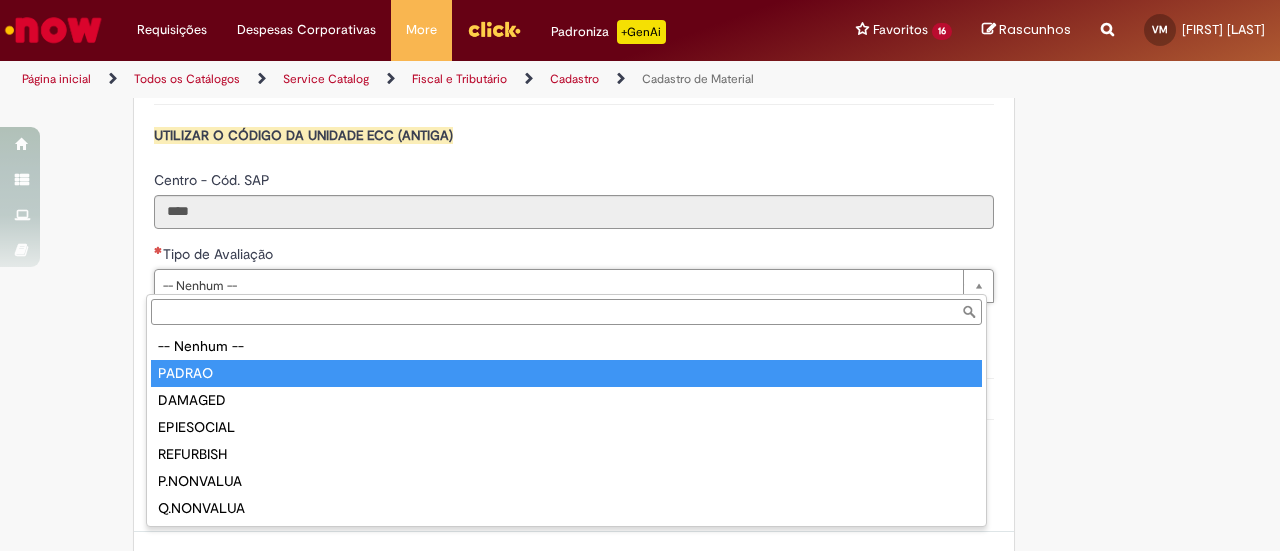 type on "******" 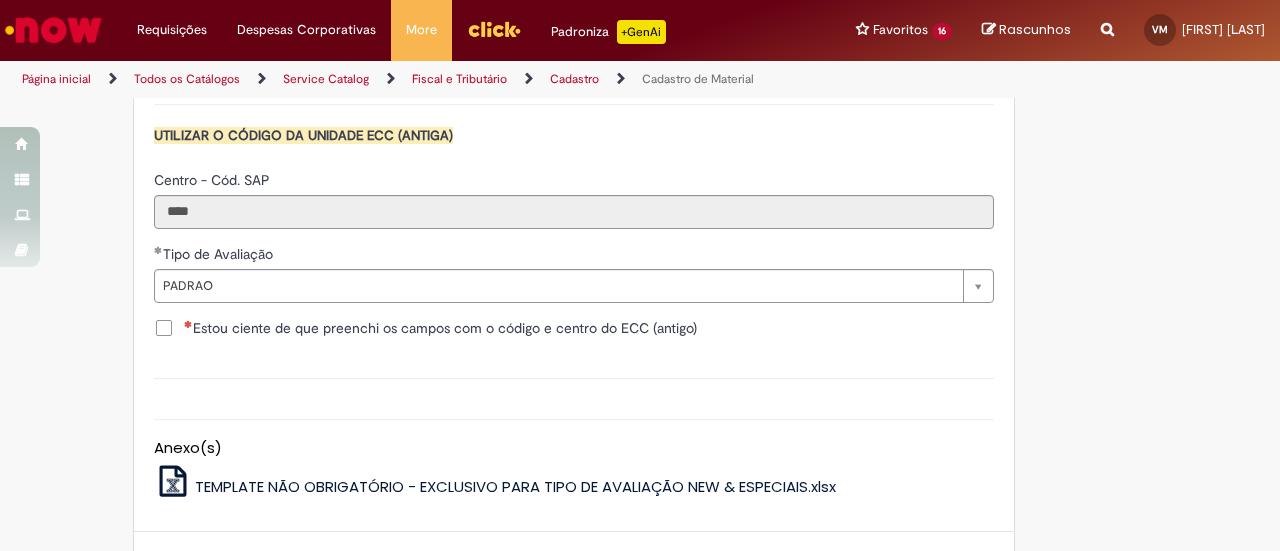 click on "Estou ciente de que preenchi os campos com o código e centro do ECC  (antigo)" at bounding box center [440, 328] 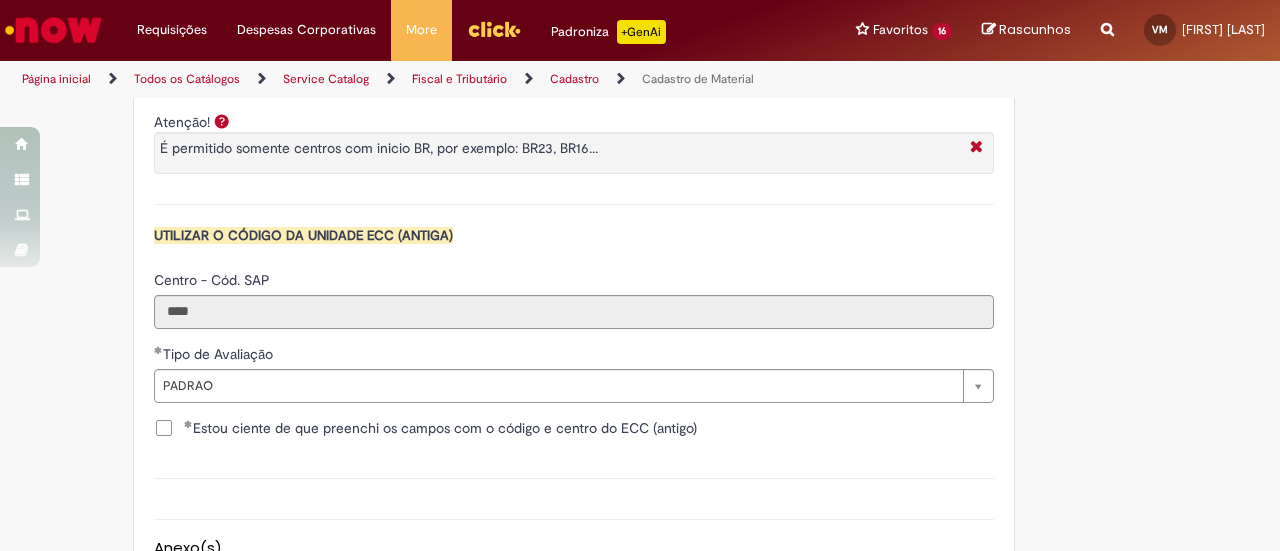 scroll, scrollTop: 2258, scrollLeft: 0, axis: vertical 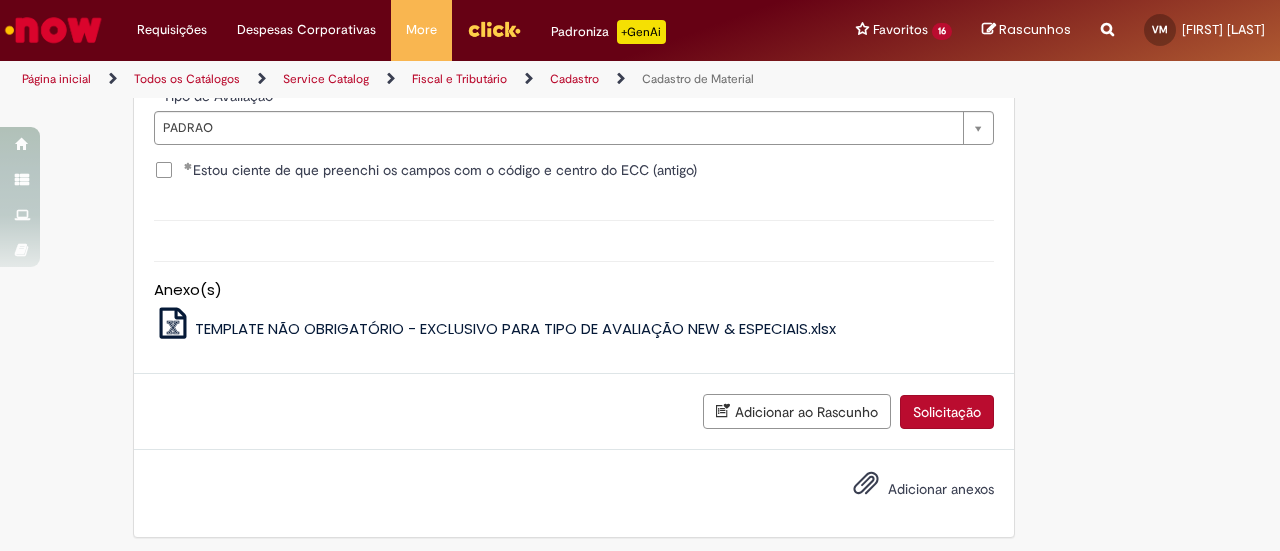 click on "Solicitação" at bounding box center [947, 412] 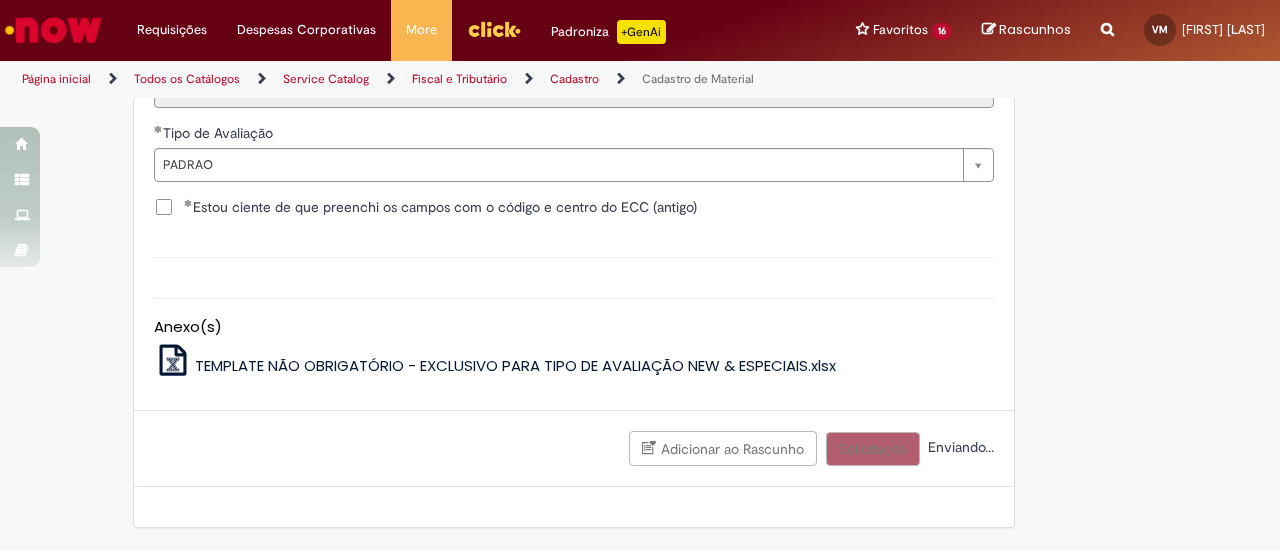 scroll, scrollTop: 2213, scrollLeft: 0, axis: vertical 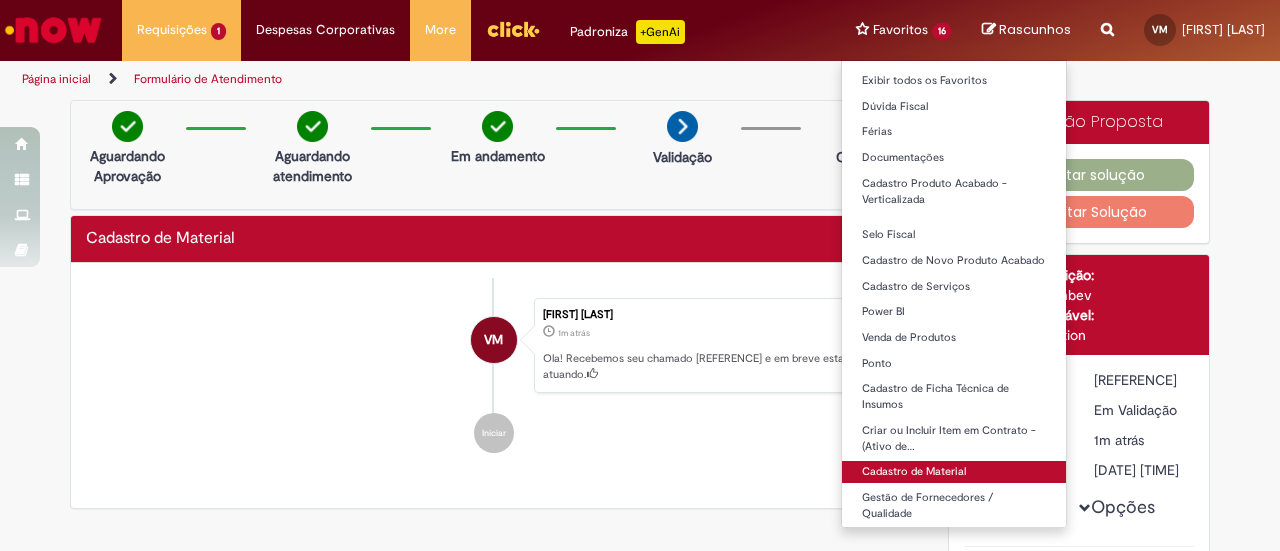 click on "Cadastro de Material" at bounding box center [954, 472] 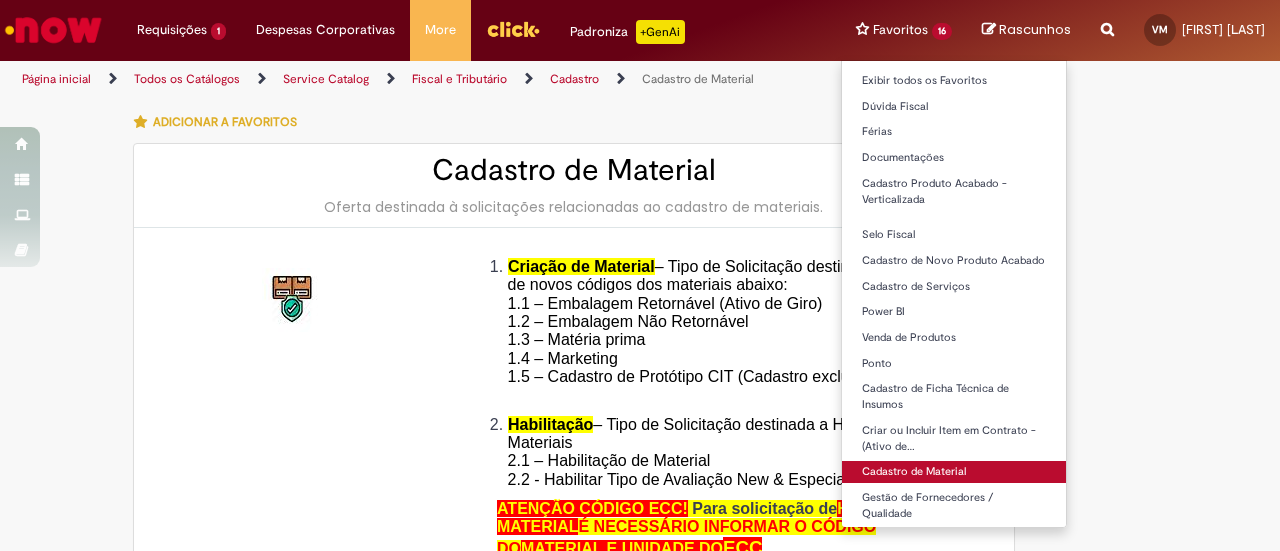 type on "********" 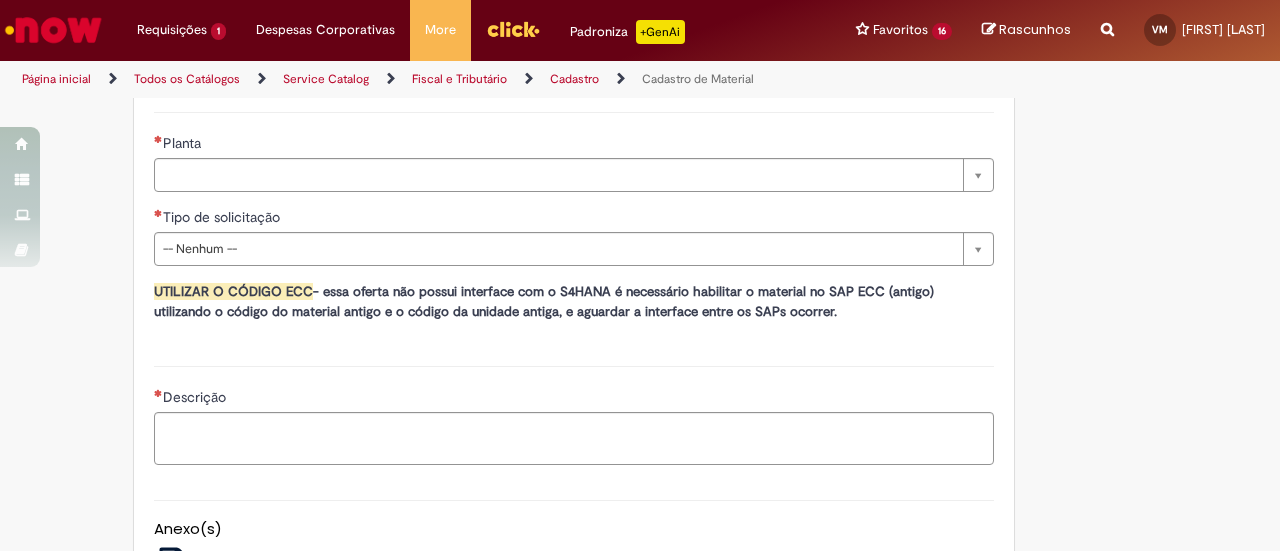 scroll, scrollTop: 1200, scrollLeft: 0, axis: vertical 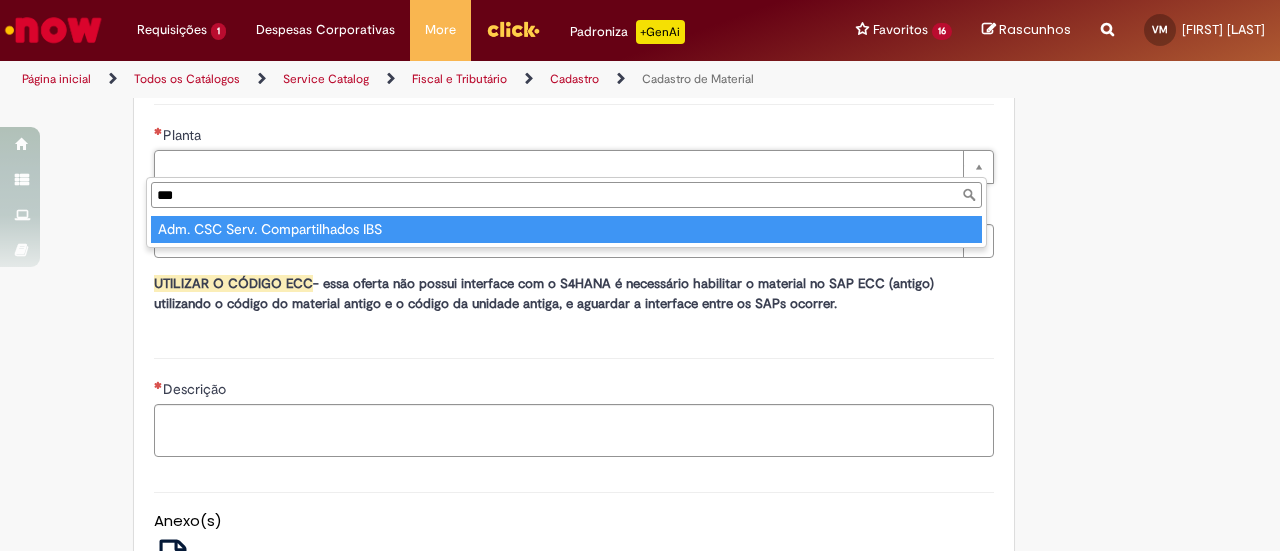 type on "***" 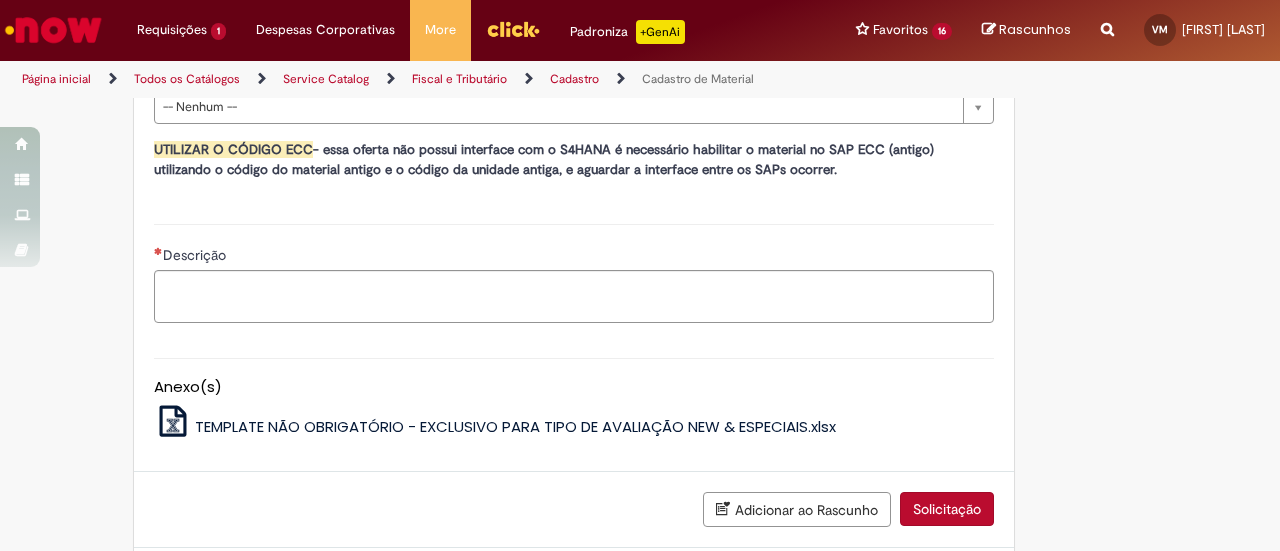 scroll, scrollTop: 1100, scrollLeft: 0, axis: vertical 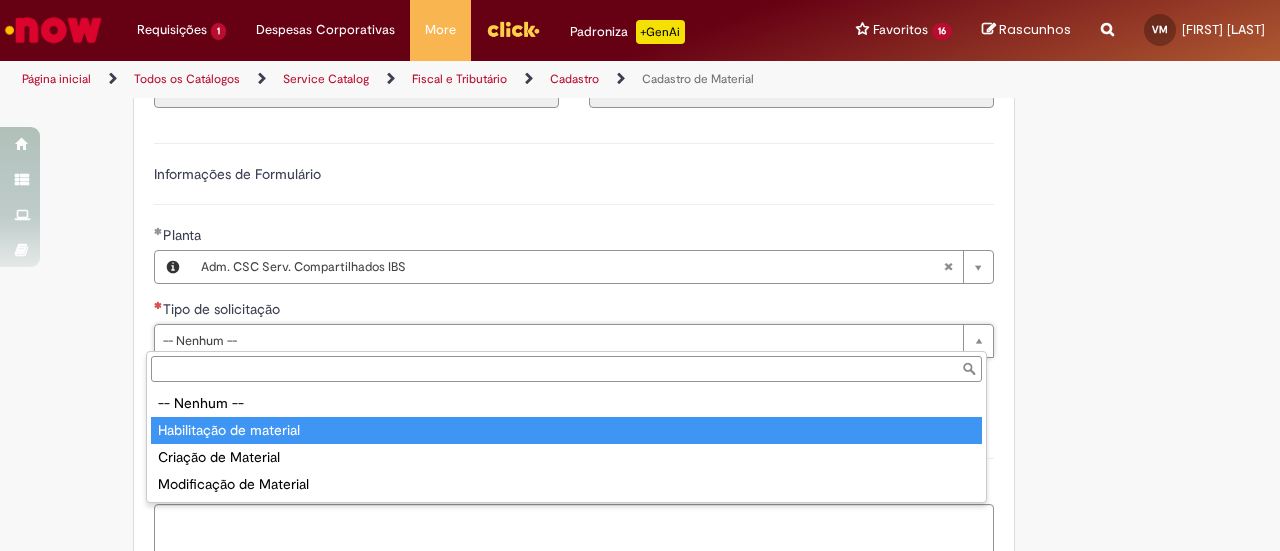 type on "**********" 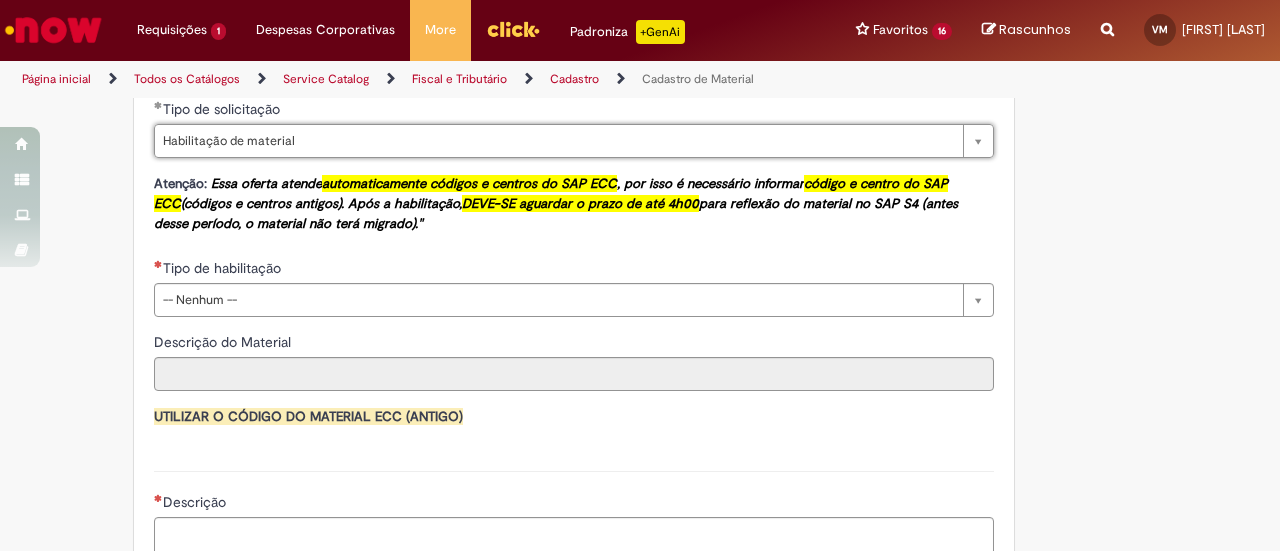 scroll, scrollTop: 1000, scrollLeft: 0, axis: vertical 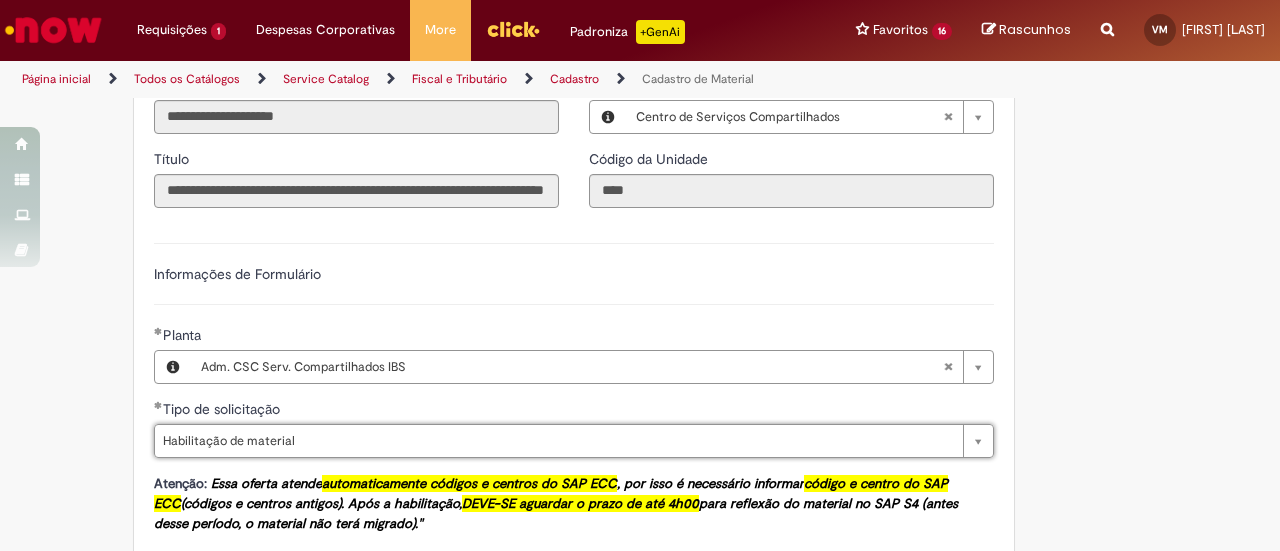 click on "Informações de Formulário" at bounding box center (237, 274) 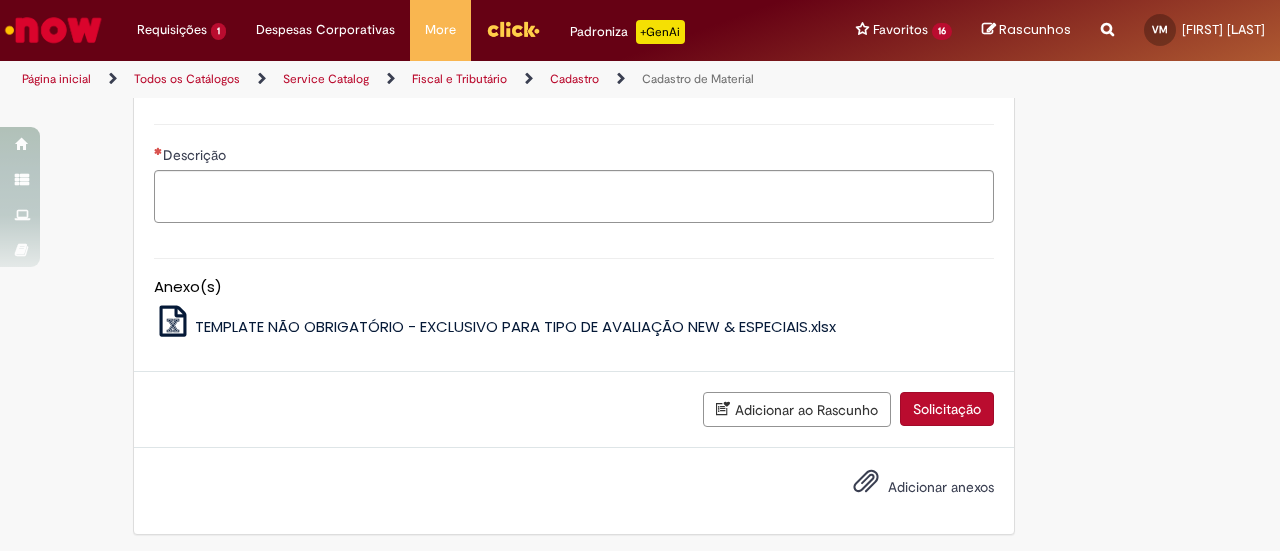 scroll, scrollTop: 1247, scrollLeft: 0, axis: vertical 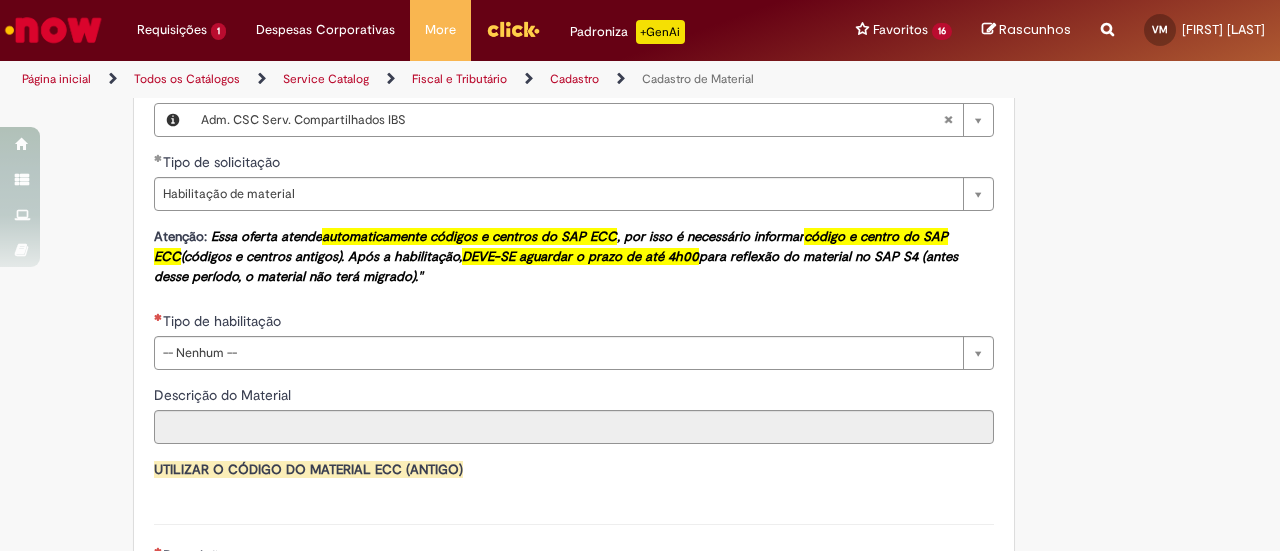 click on "**********" at bounding box center [574, 340] 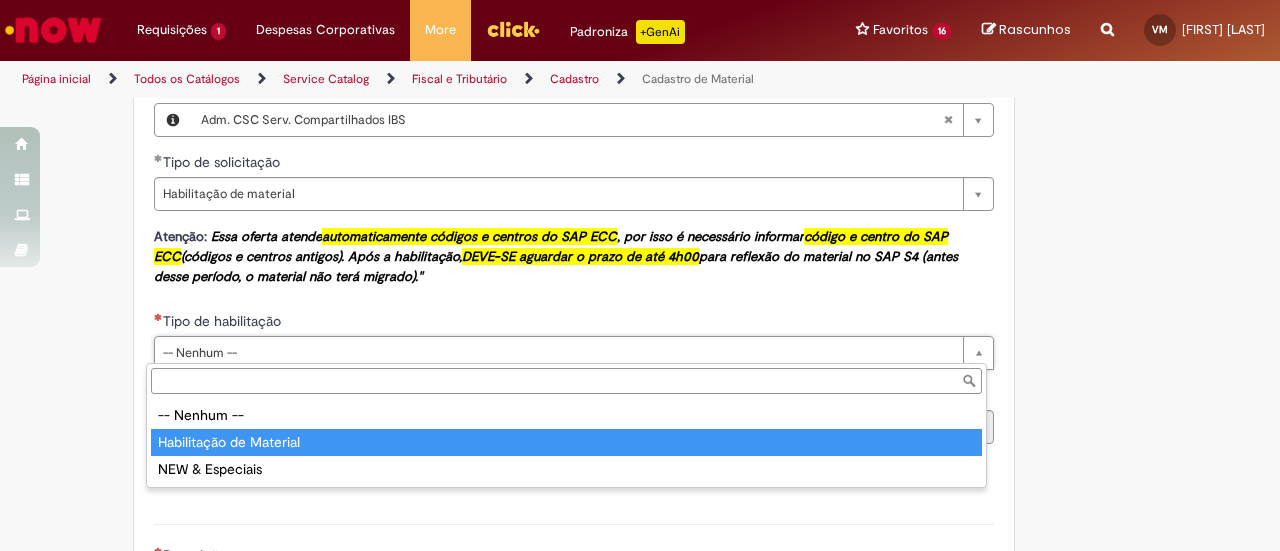type on "**********" 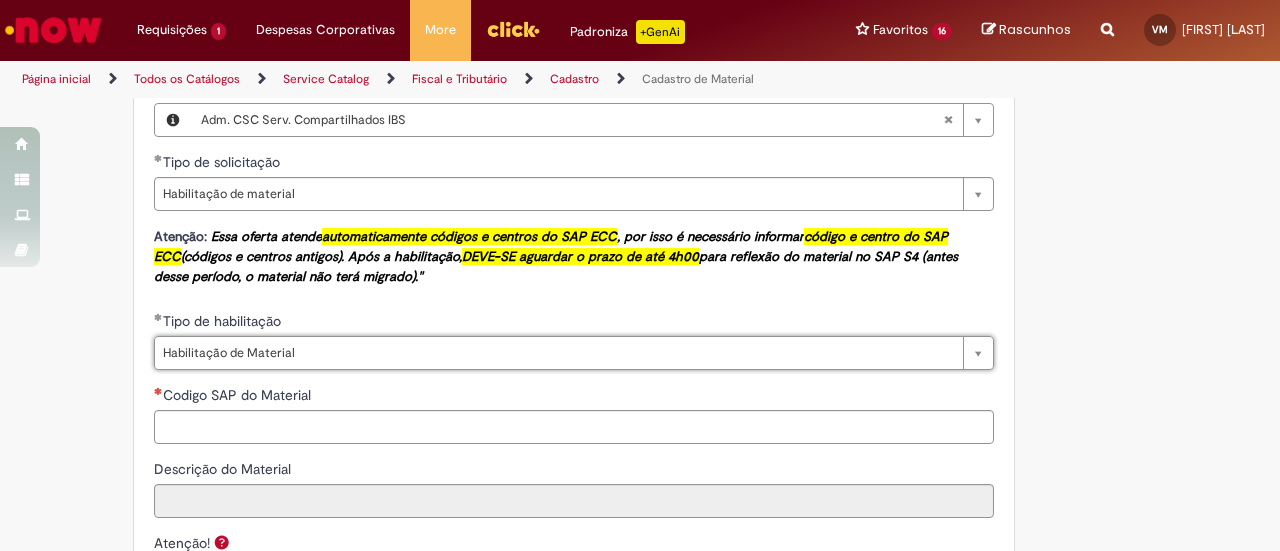 scroll, scrollTop: 1547, scrollLeft: 0, axis: vertical 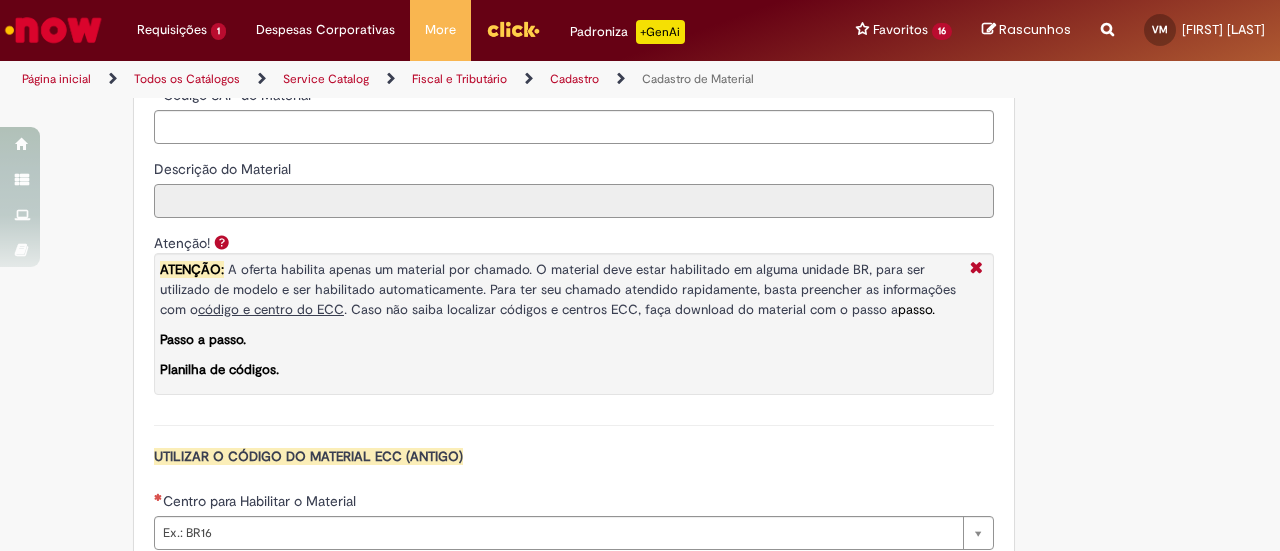 click on "Descrição do Material" at bounding box center (574, 201) 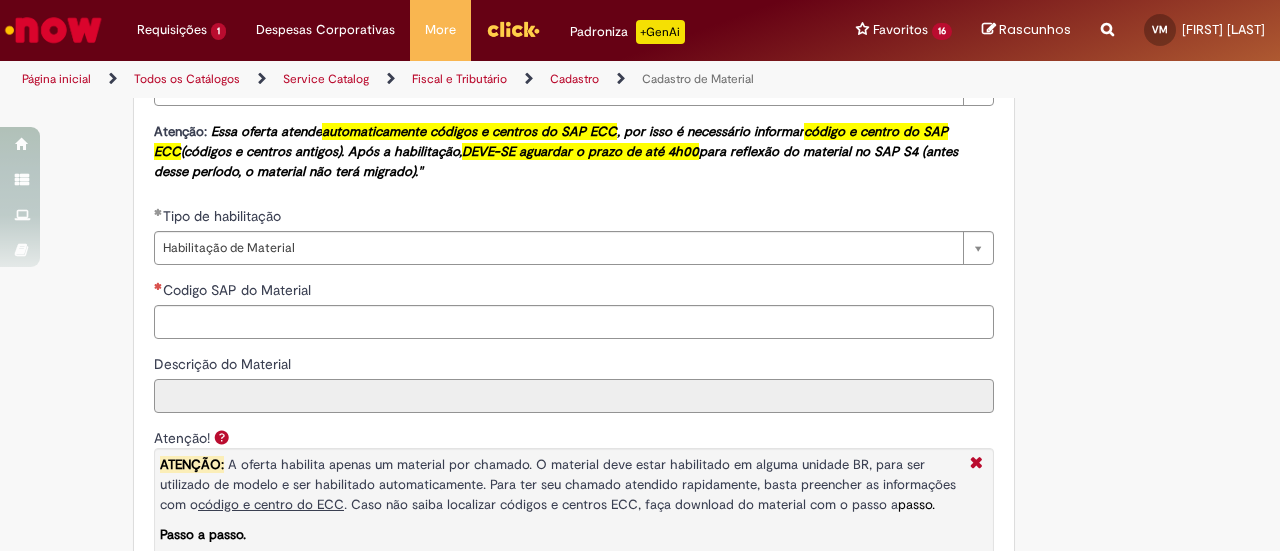 scroll, scrollTop: 1347, scrollLeft: 0, axis: vertical 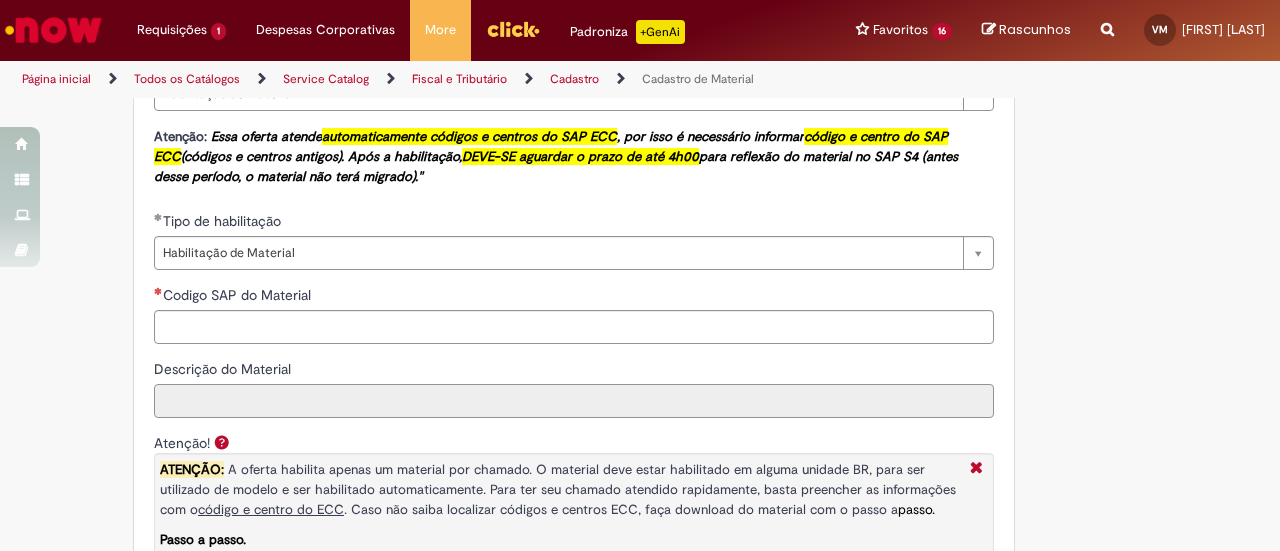 click on "Descrição do Material" at bounding box center (574, 401) 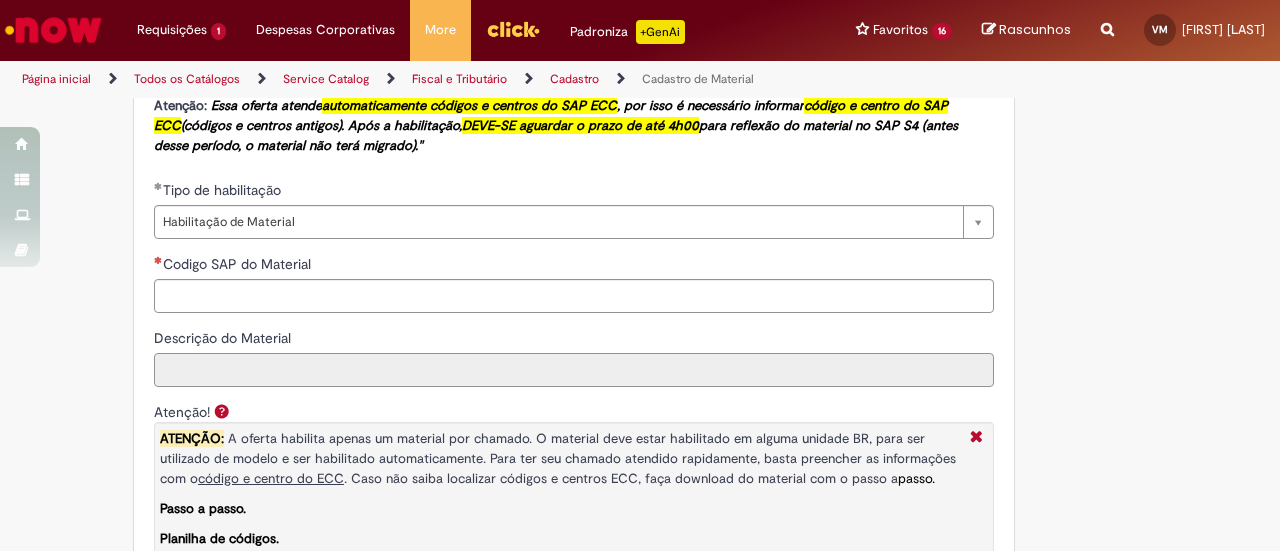 scroll, scrollTop: 1347, scrollLeft: 0, axis: vertical 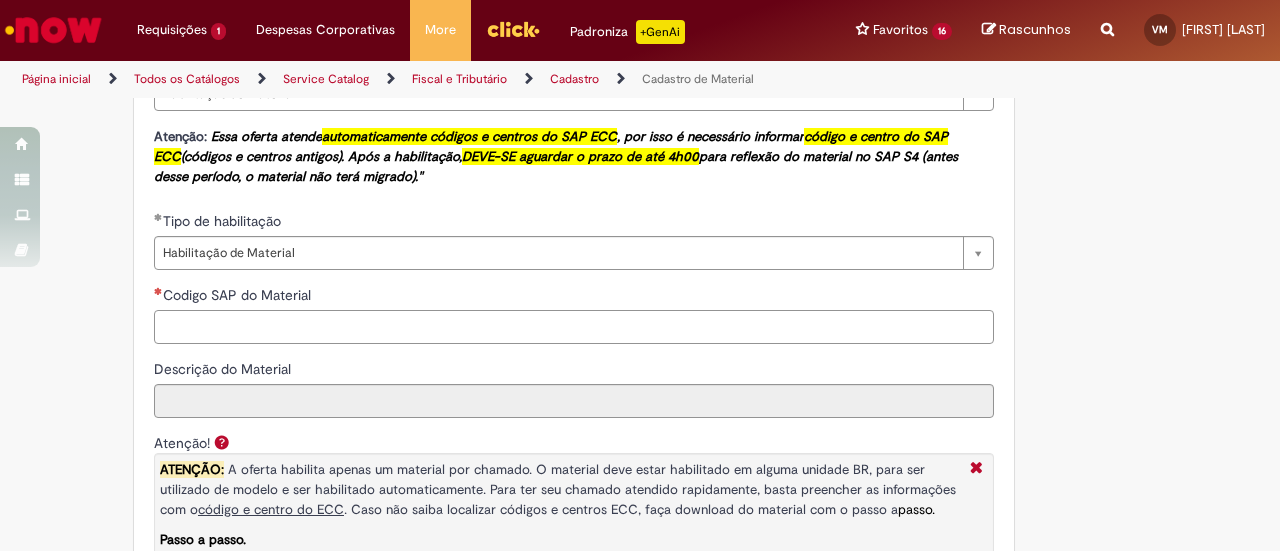 click on "Codigo SAP do Material" at bounding box center (574, 327) 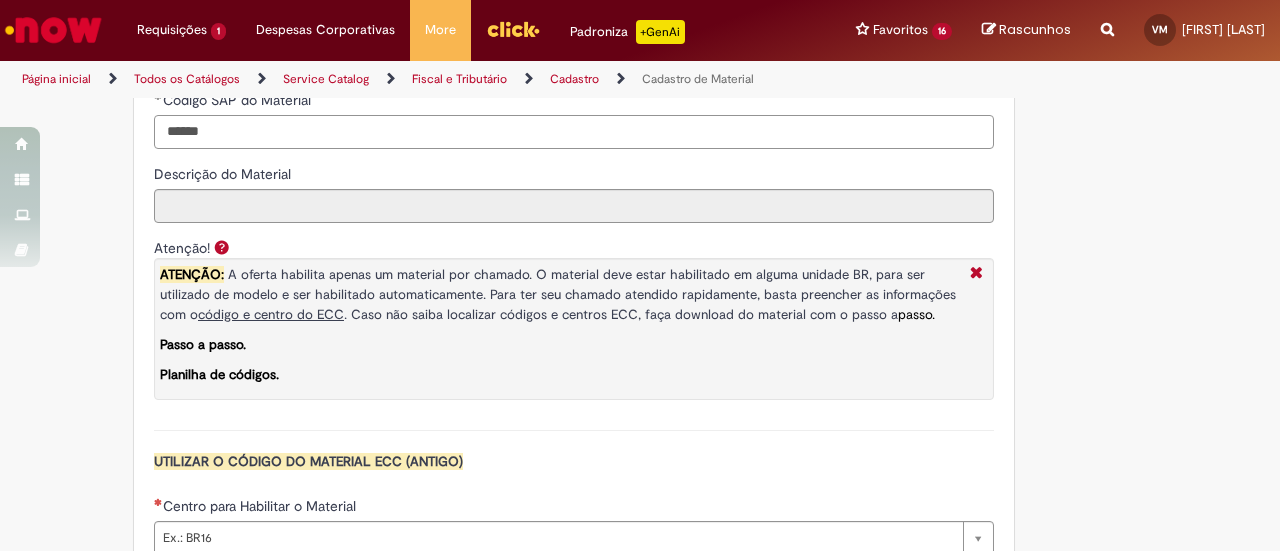 scroll, scrollTop: 1747, scrollLeft: 0, axis: vertical 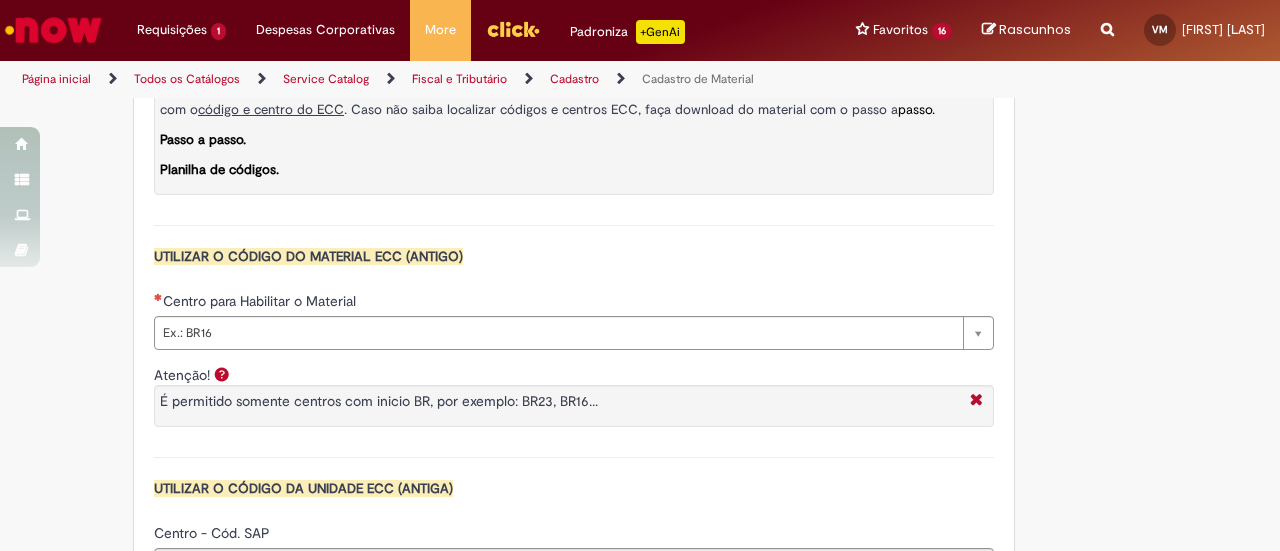 type on "******" 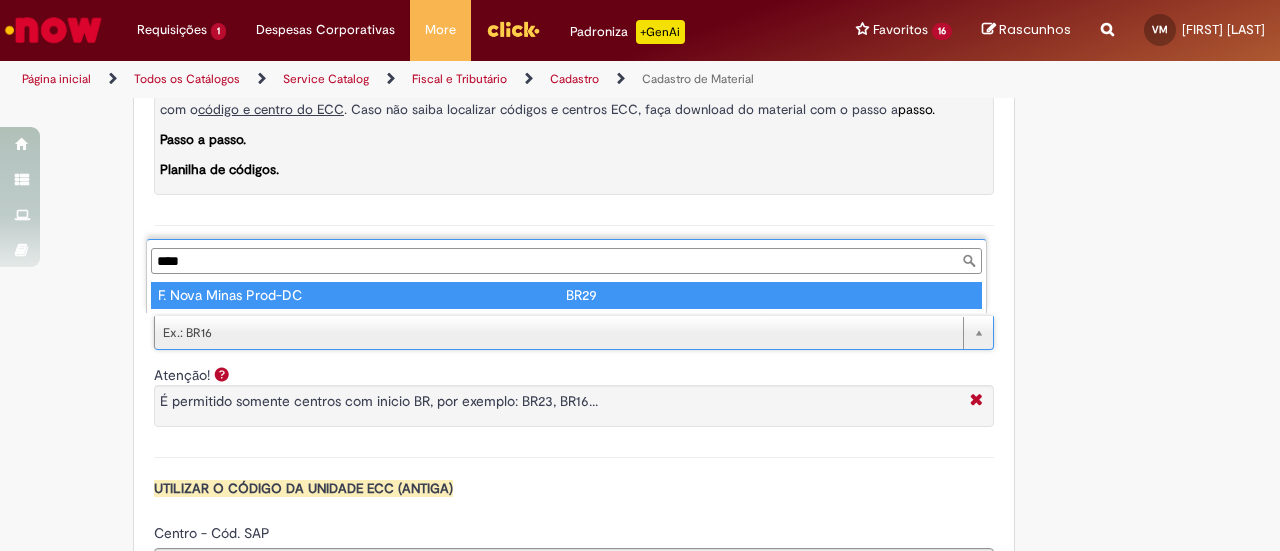type on "****" 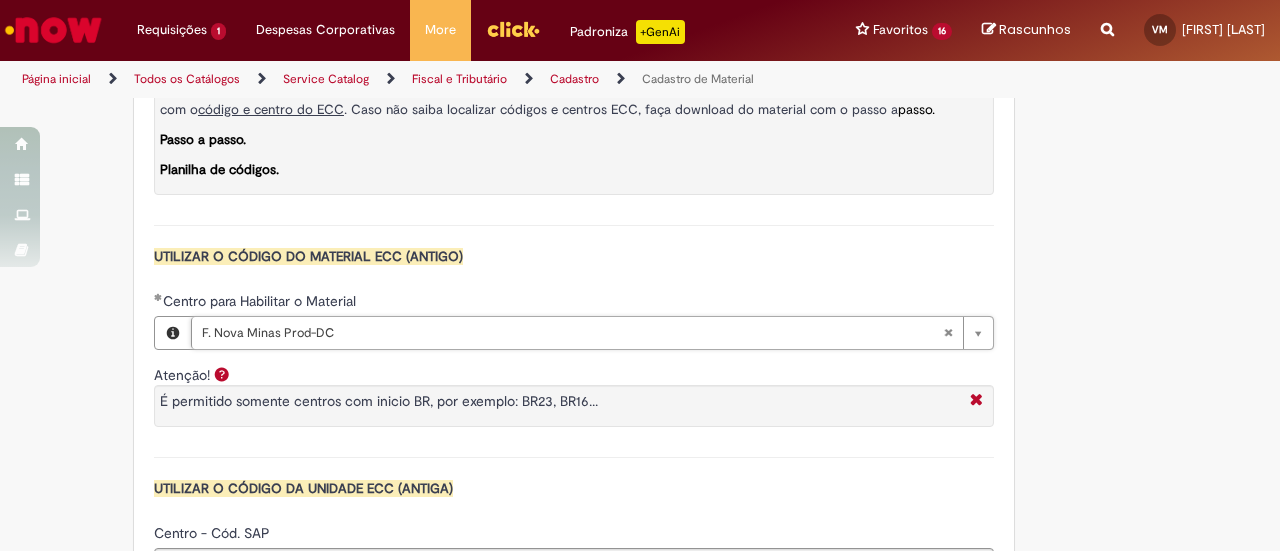 type on "****" 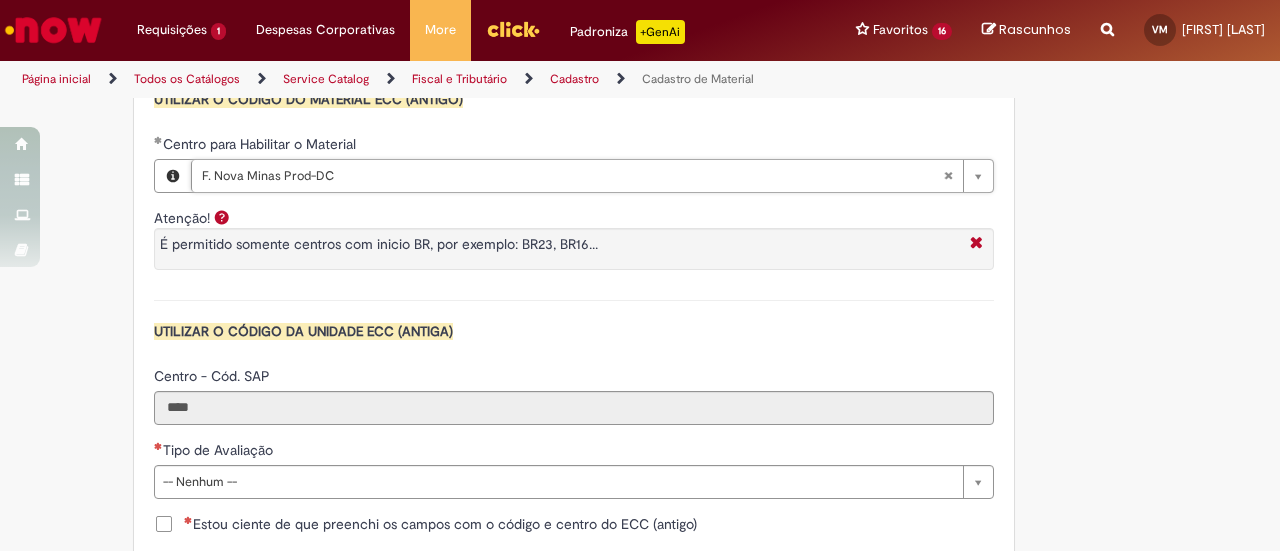 scroll, scrollTop: 2047, scrollLeft: 0, axis: vertical 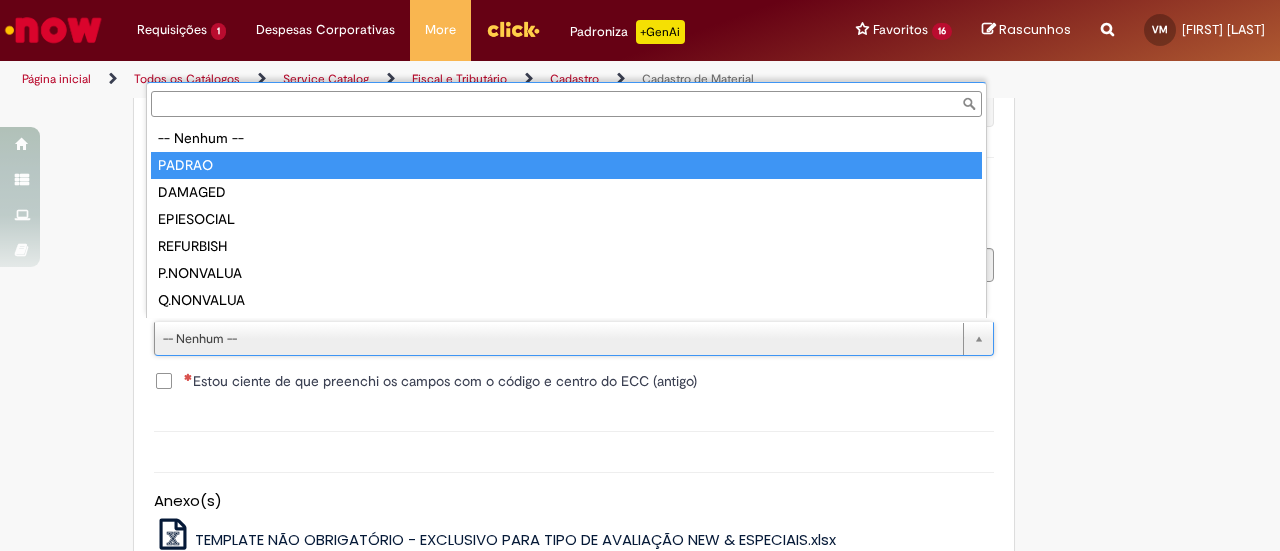 type on "******" 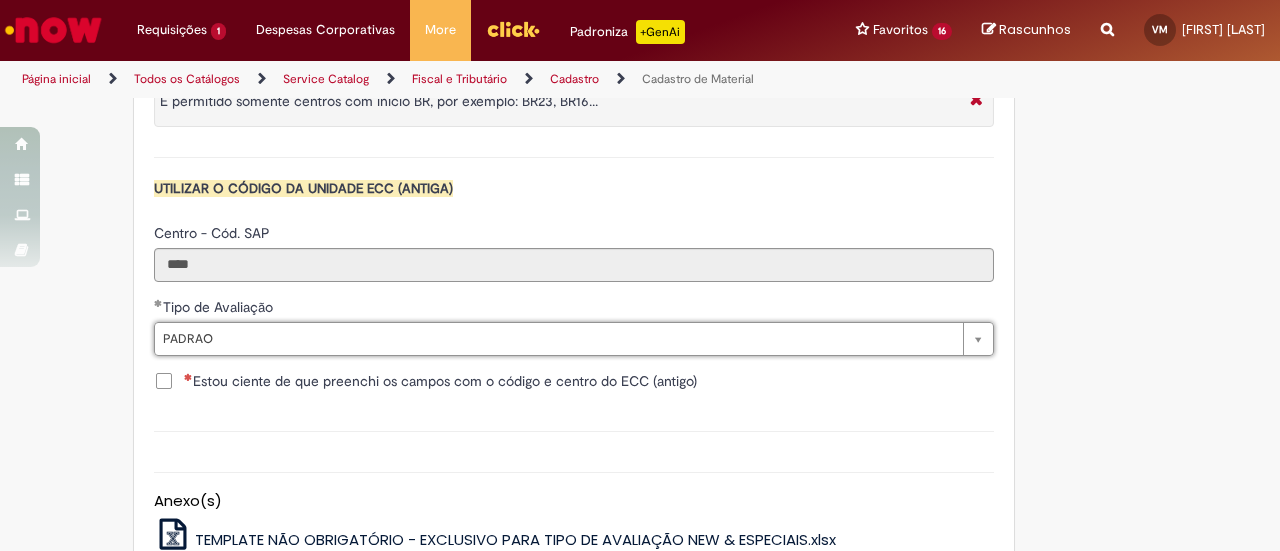 click on "Estou ciente de que preenchi os campos com o código e centro do ECC  (antigo)" at bounding box center (440, 381) 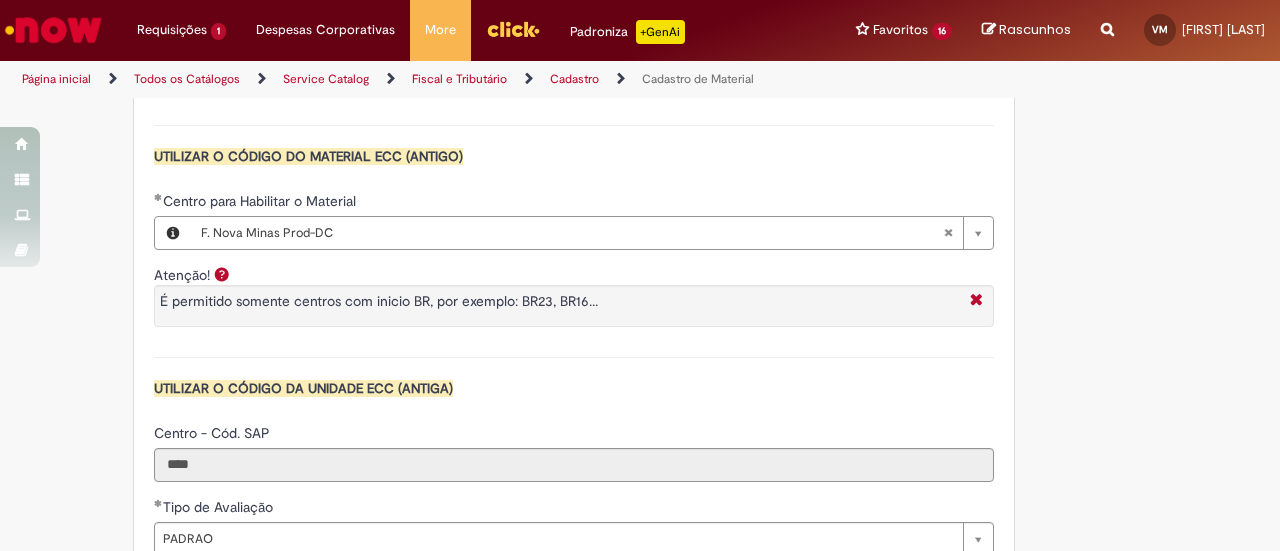 scroll, scrollTop: 1747, scrollLeft: 0, axis: vertical 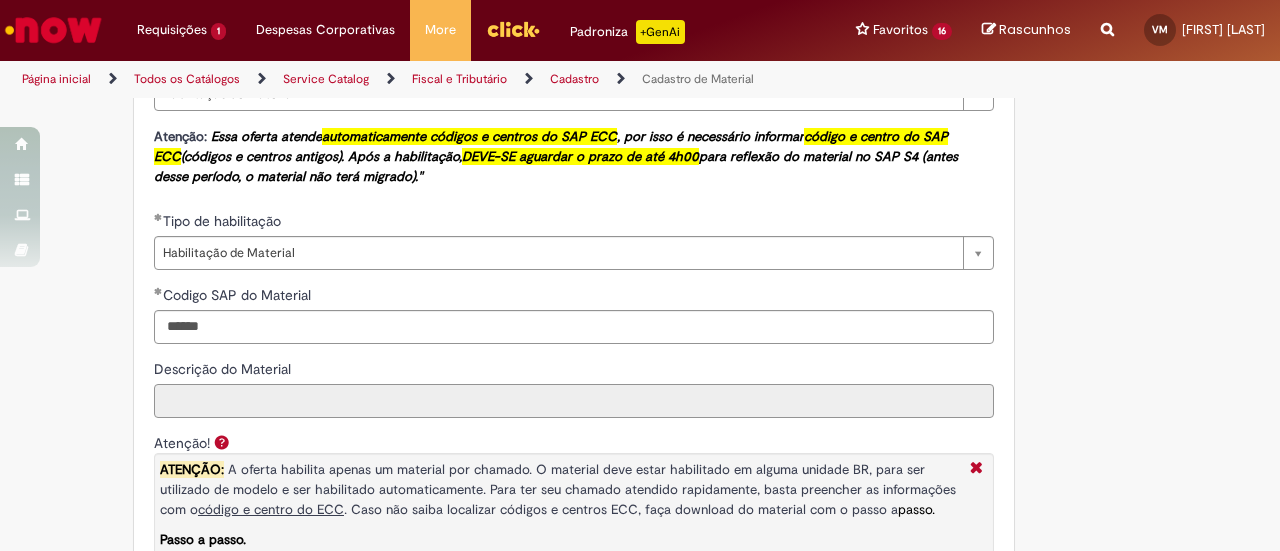 click on "Descrição do Material" at bounding box center [574, 401] 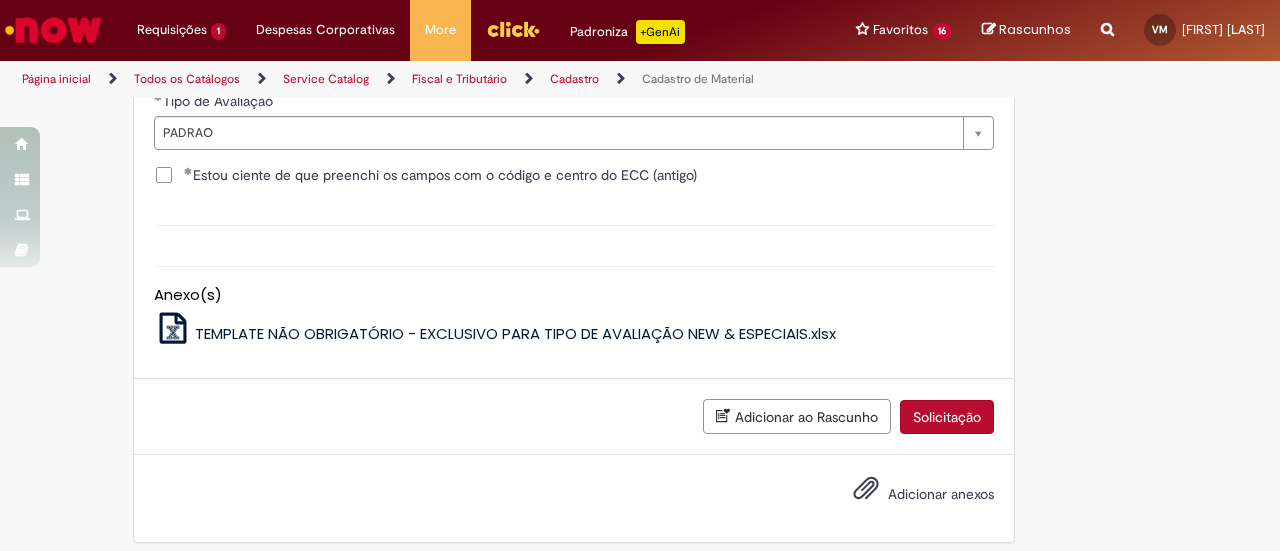 scroll, scrollTop: 2258, scrollLeft: 0, axis: vertical 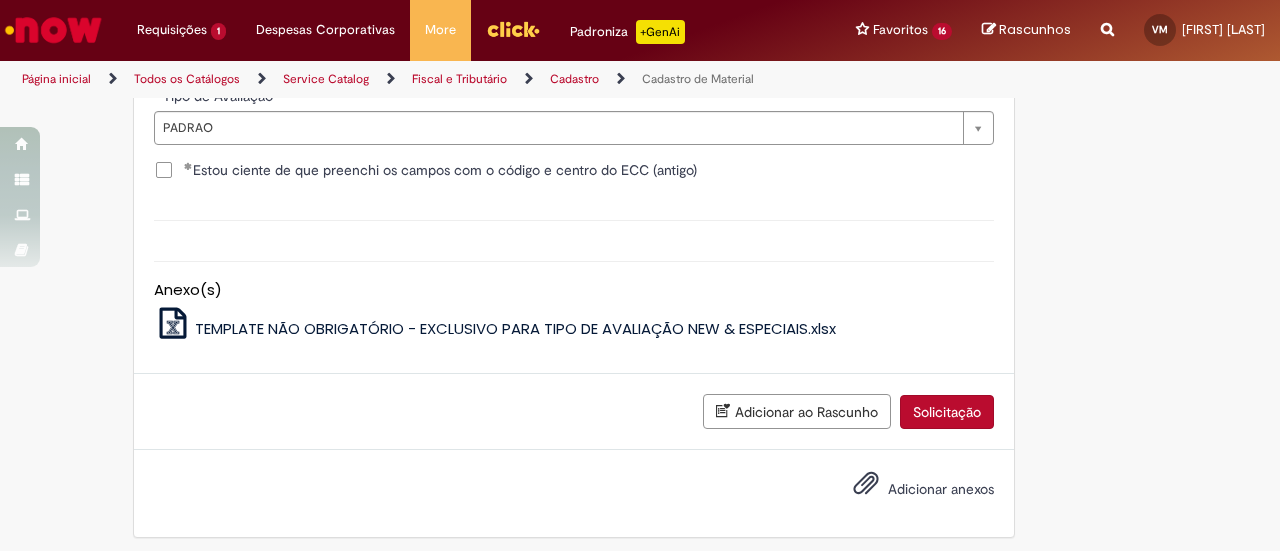 click on "Solicitação" at bounding box center (947, 412) 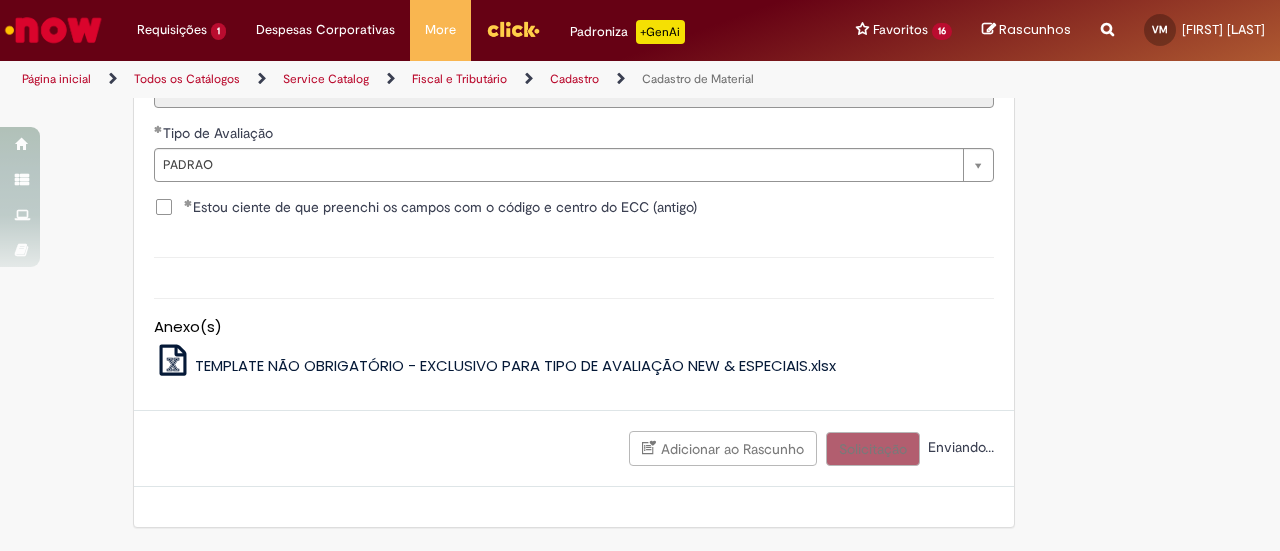 scroll, scrollTop: 2213, scrollLeft: 0, axis: vertical 